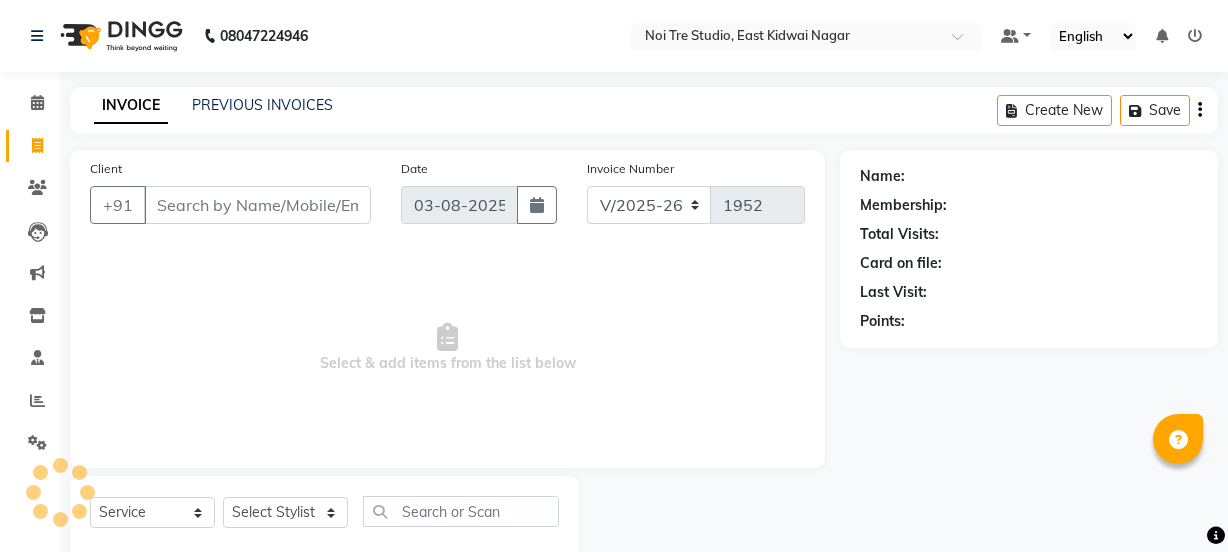 select on "4884" 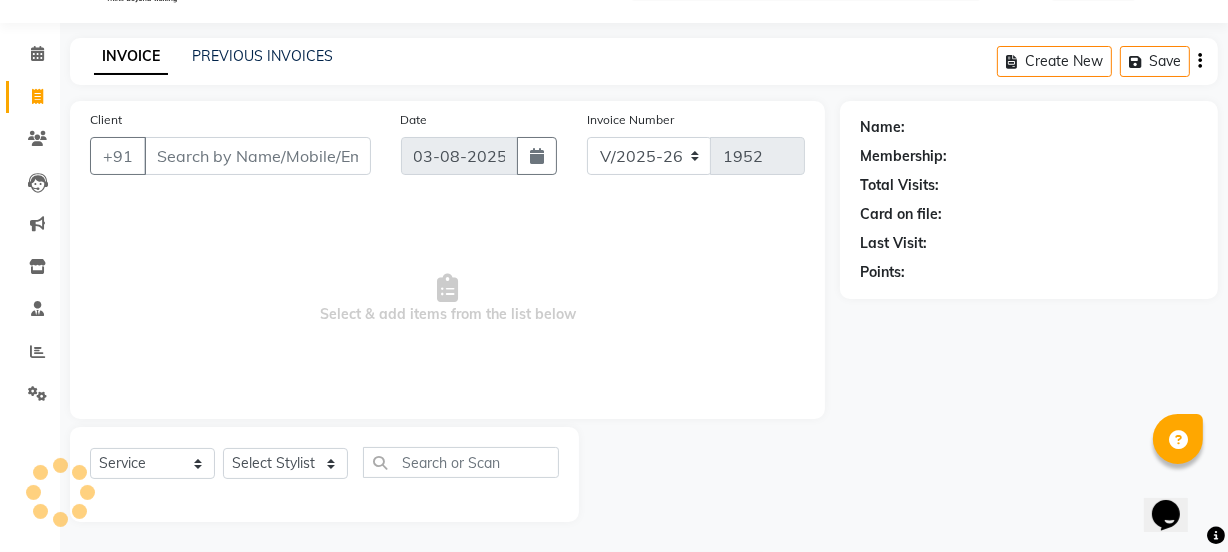 scroll, scrollTop: 0, scrollLeft: 0, axis: both 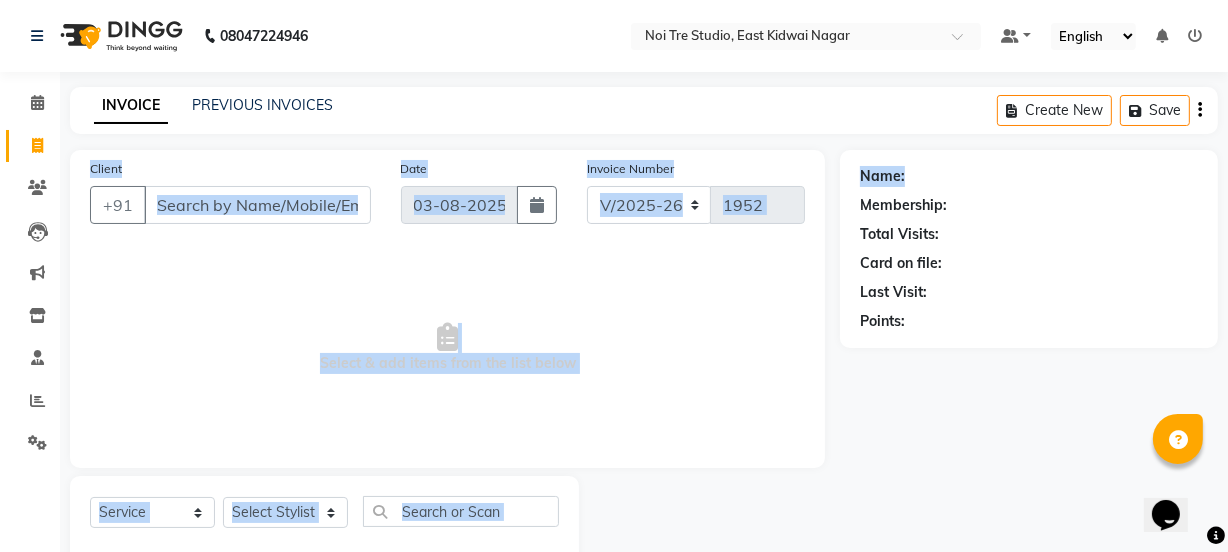 drag, startPoint x: 1227, startPoint y: 75, endPoint x: 1240, endPoint y: 170, distance: 95.885345 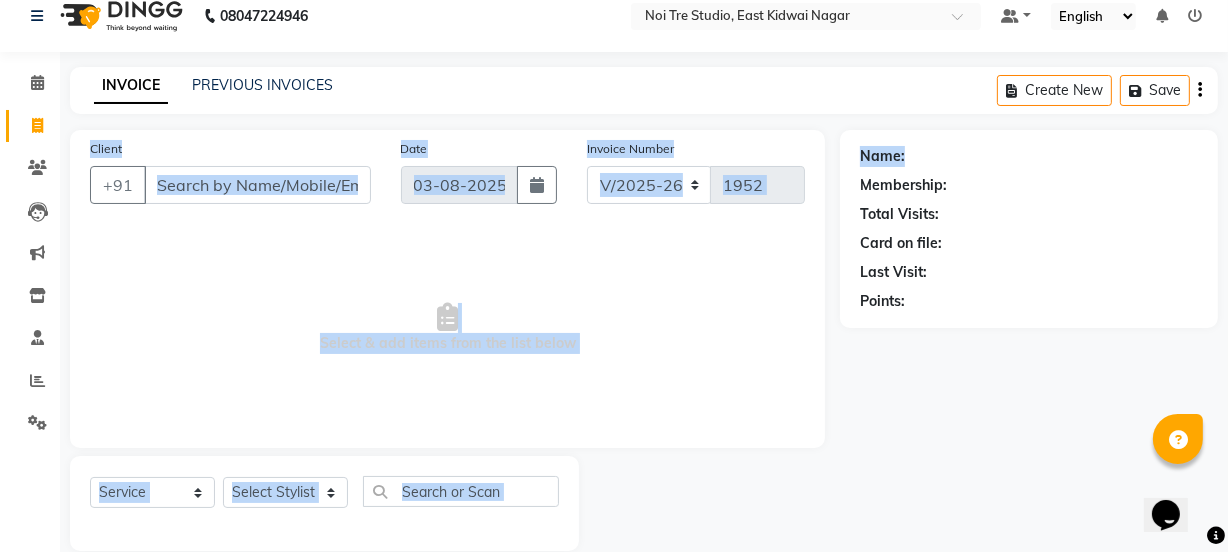 scroll, scrollTop: 22, scrollLeft: 0, axis: vertical 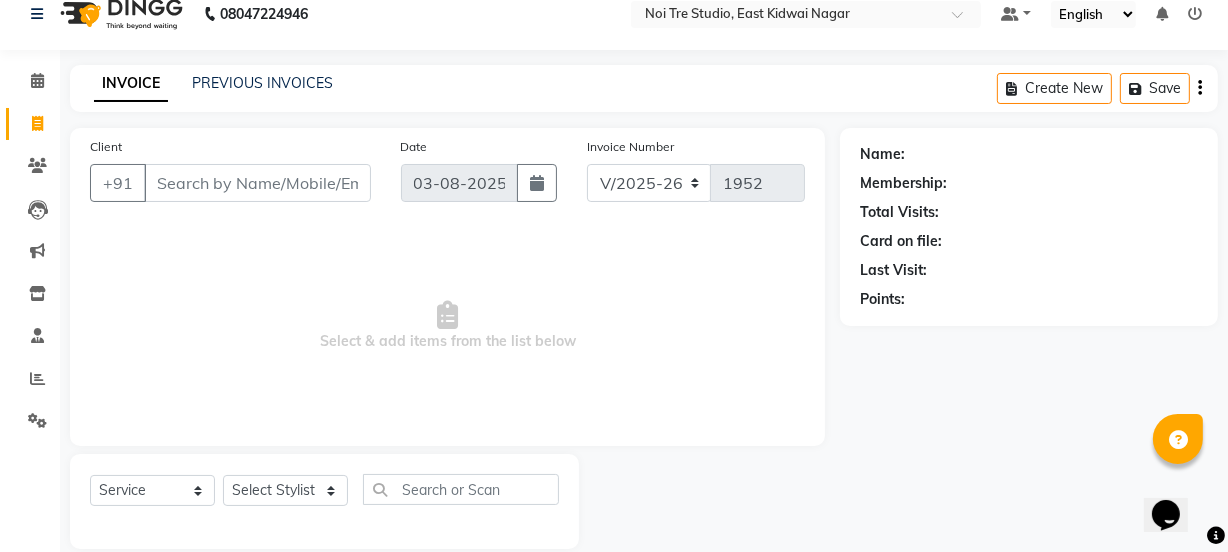 click on "Membership:" 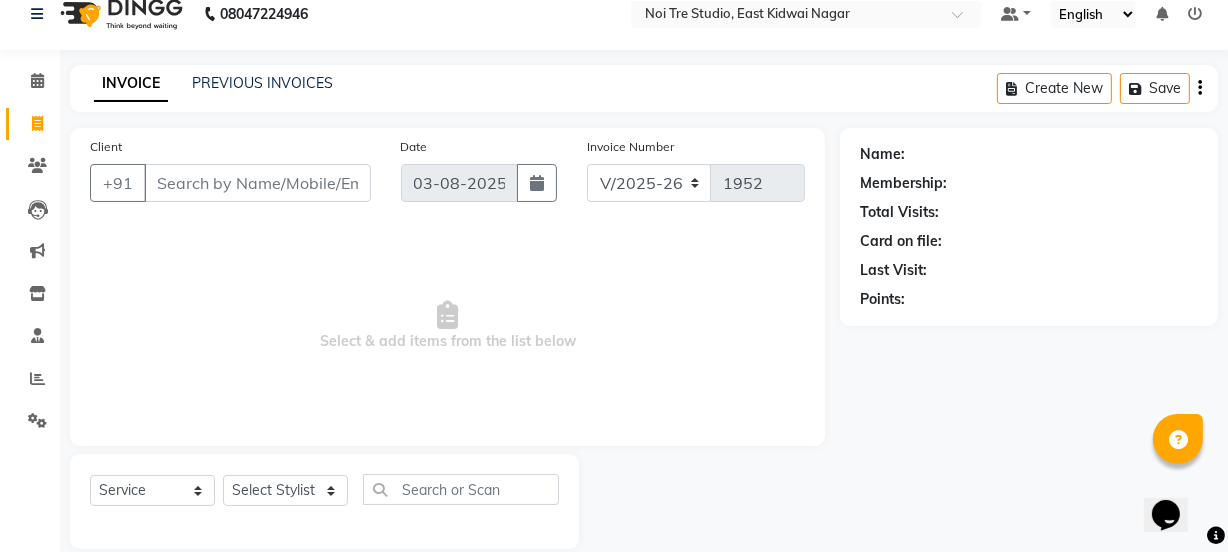 scroll, scrollTop: 50, scrollLeft: 0, axis: vertical 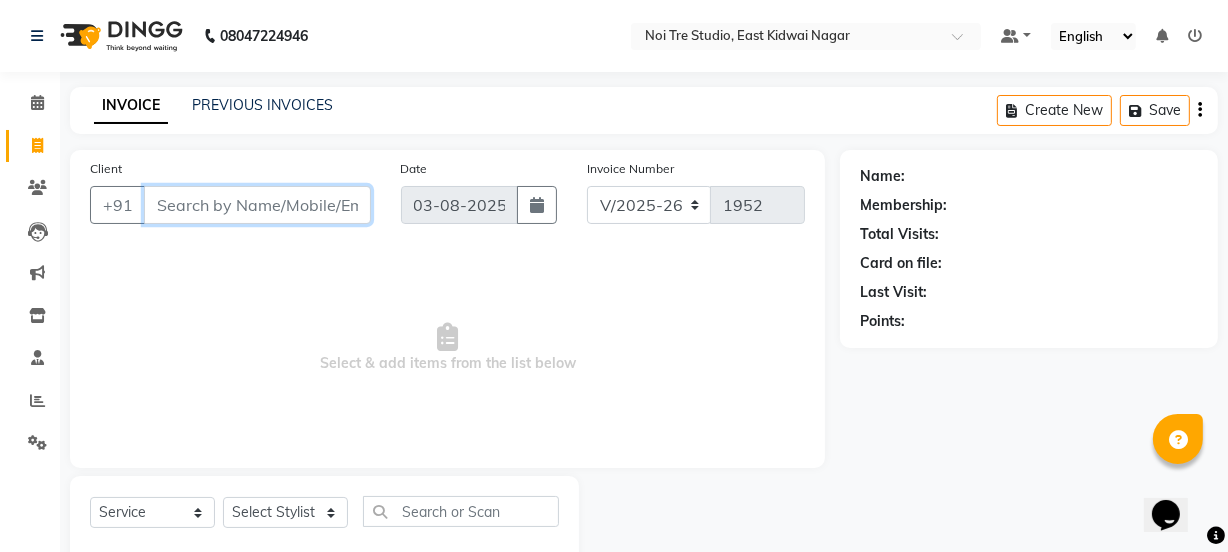 click on "Client" at bounding box center [257, 205] 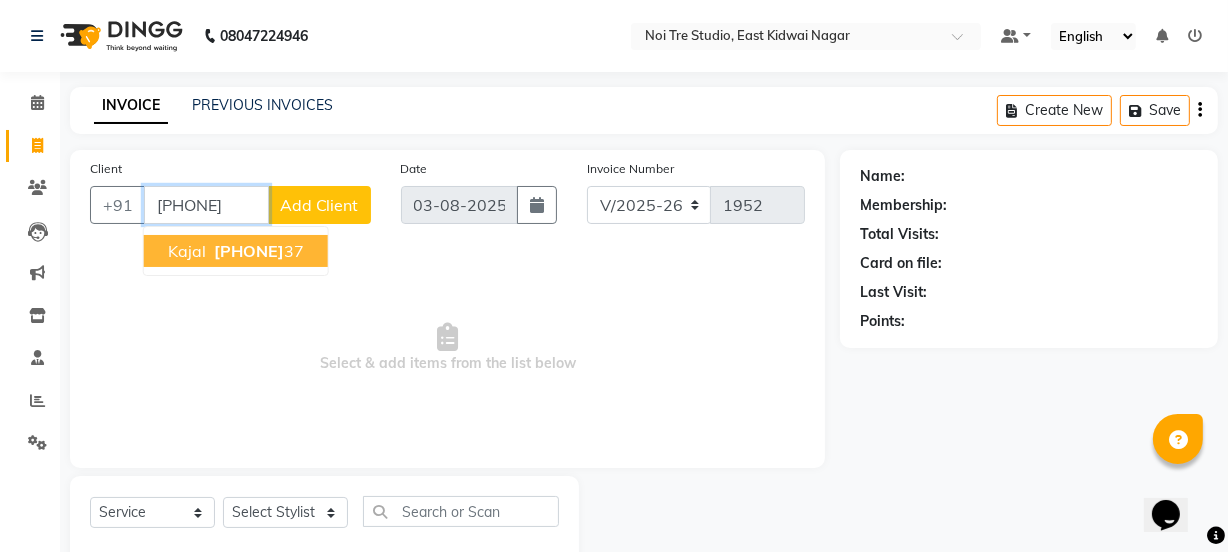 click on "[PHONE]" at bounding box center [249, 251] 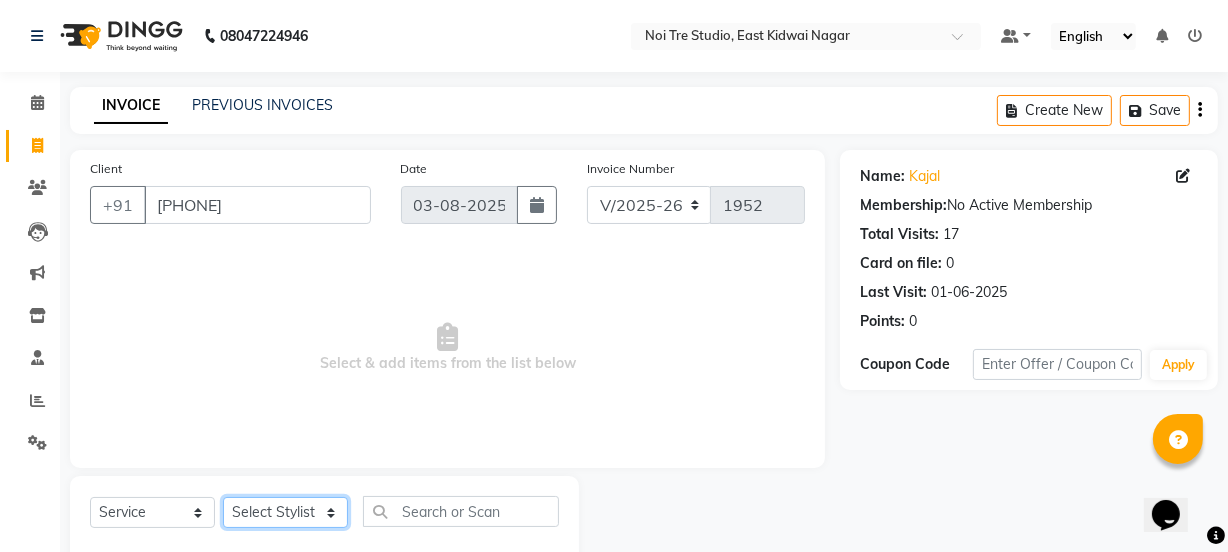 click on "Select Stylist azad [FIRST] fiza jahan GAURAV Harsh [FIRST] Manager massey monu Paras Grover POOJA Radha rahul Rani [FIRST] roshan Sanjana  Shivani sufyan sunny [FIRST]" 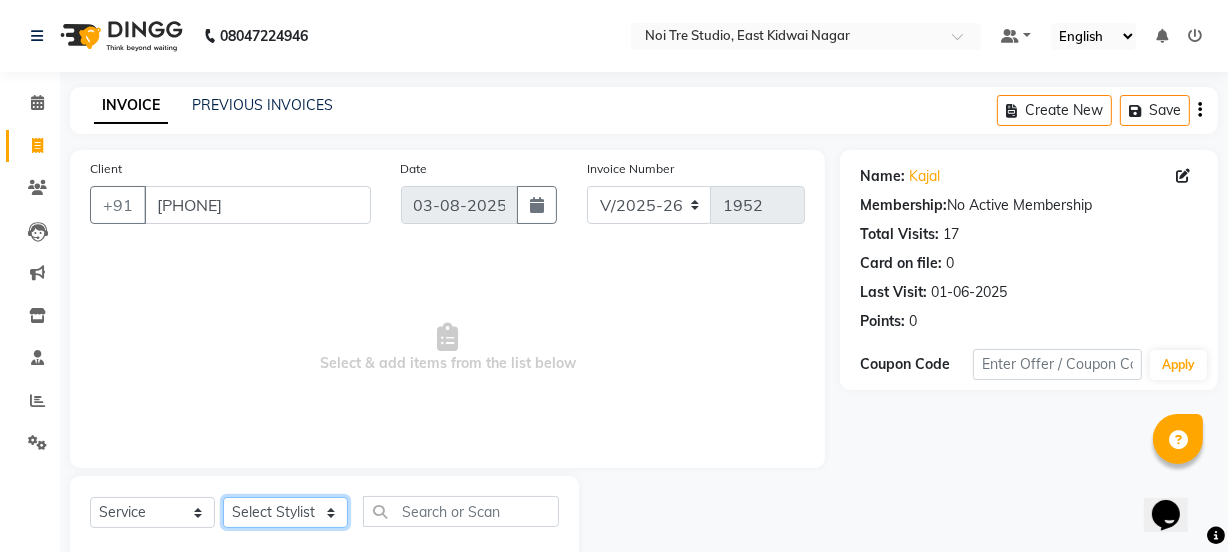 select on "29623" 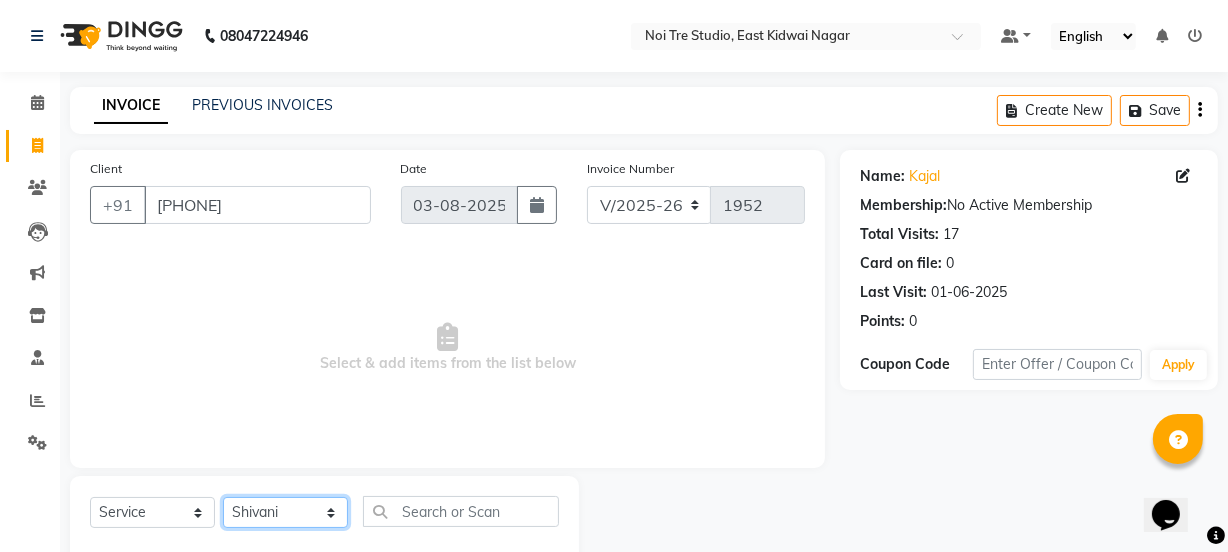 click on "Select Stylist azad [FIRST] fiza jahan GAURAV Harsh [FIRST] Manager massey monu Paras Grover POOJA Radha rahul Rani [FIRST] roshan Sanjana  Shivani sufyan sunny [FIRST]" 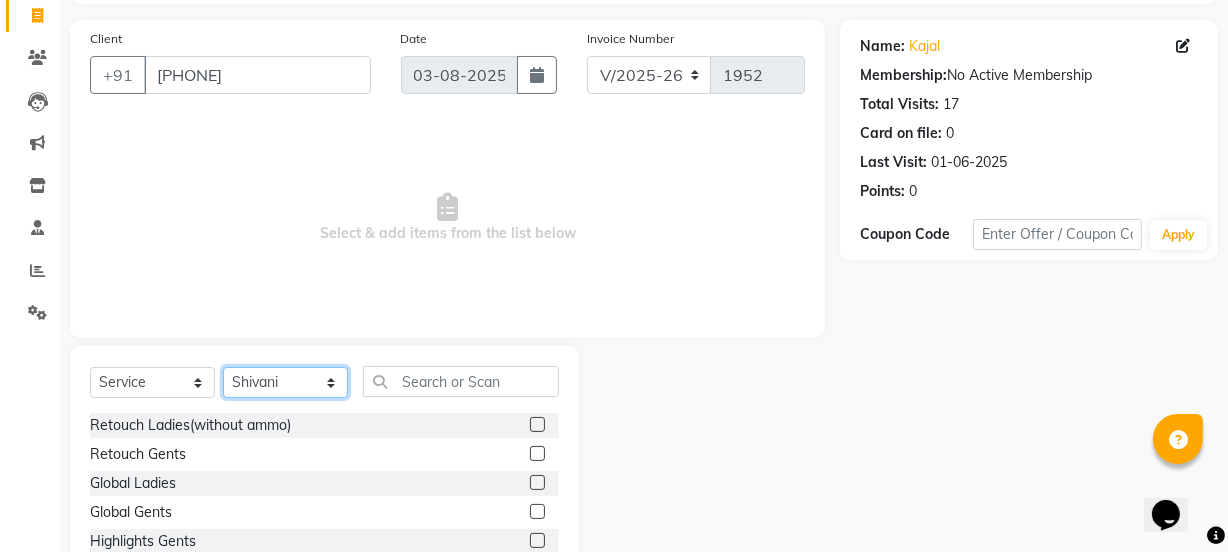 scroll, scrollTop: 134, scrollLeft: 0, axis: vertical 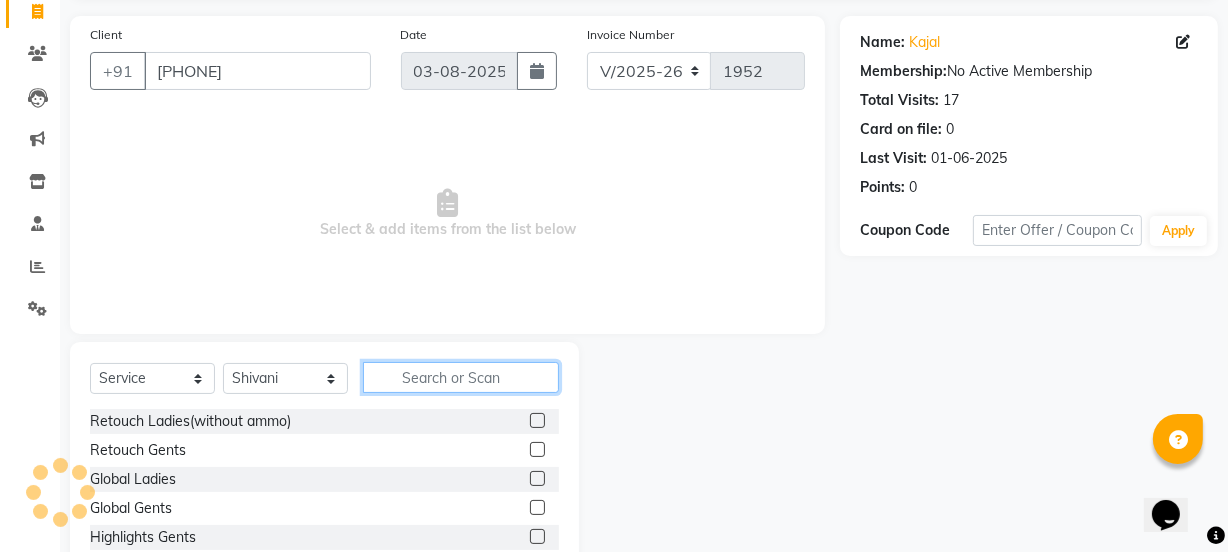 click 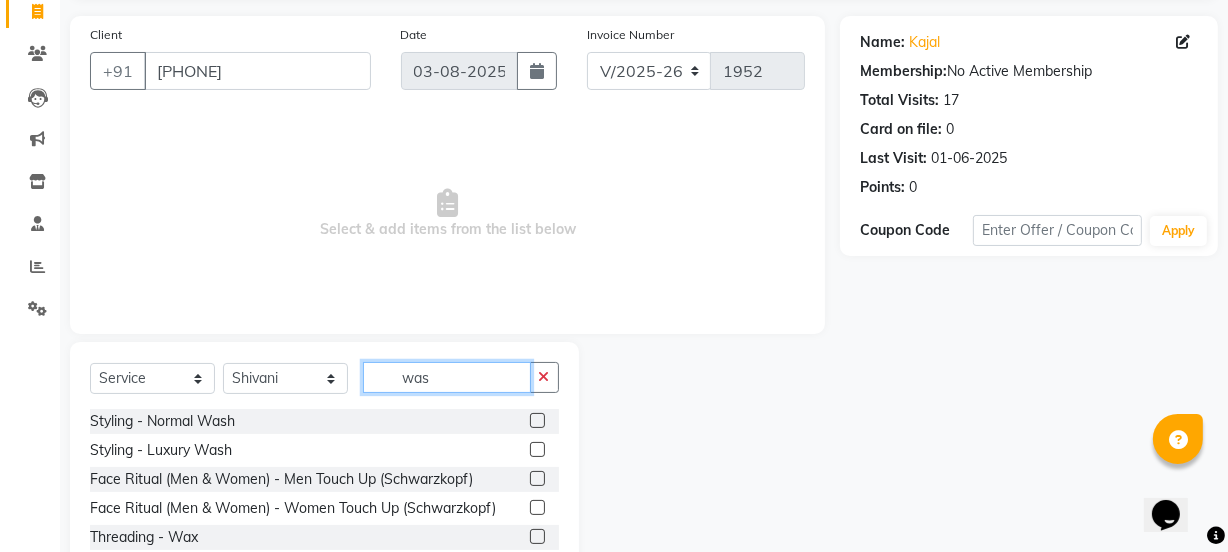 scroll, scrollTop: 107, scrollLeft: 0, axis: vertical 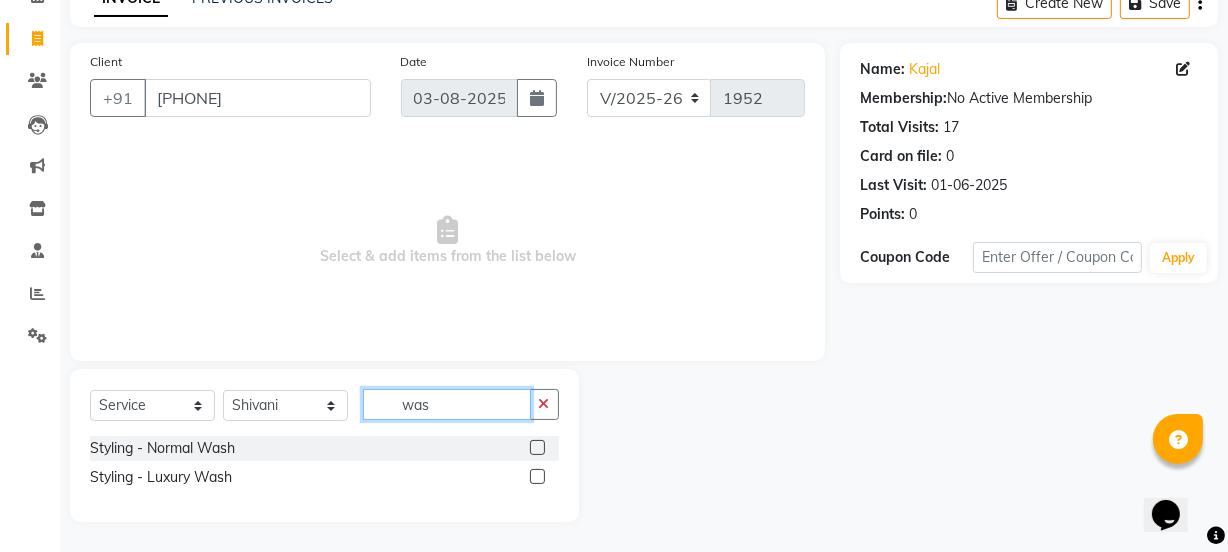 type on "was" 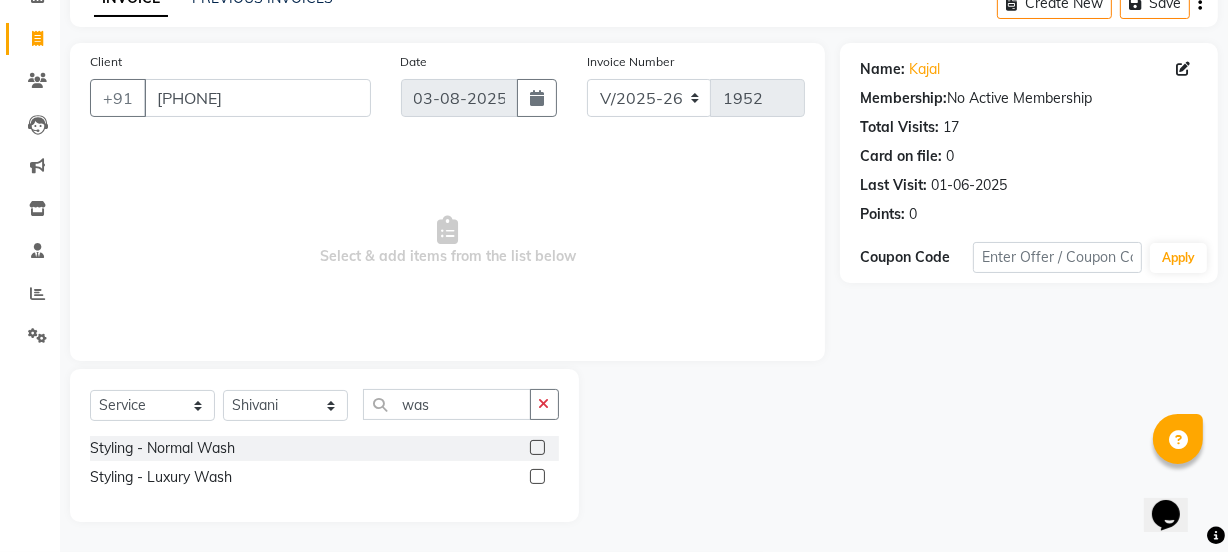click 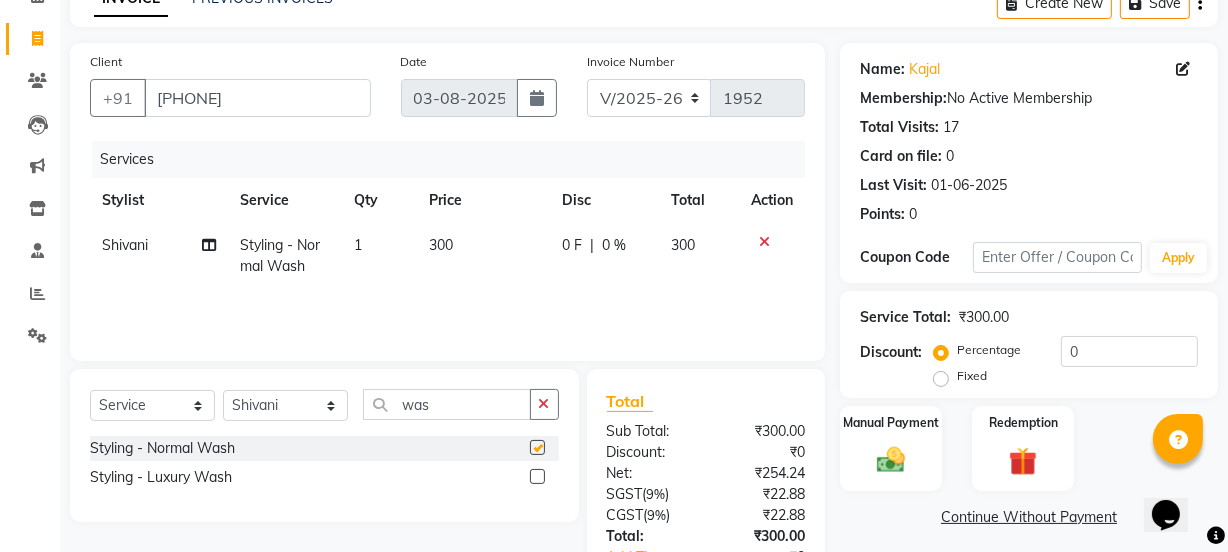 checkbox on "false" 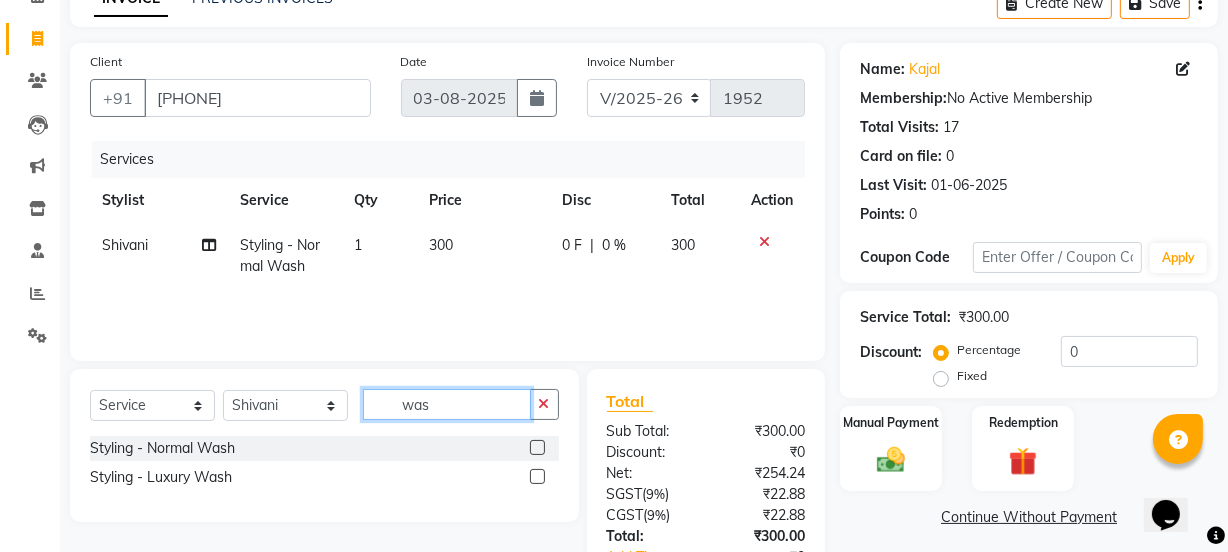 click on "was" 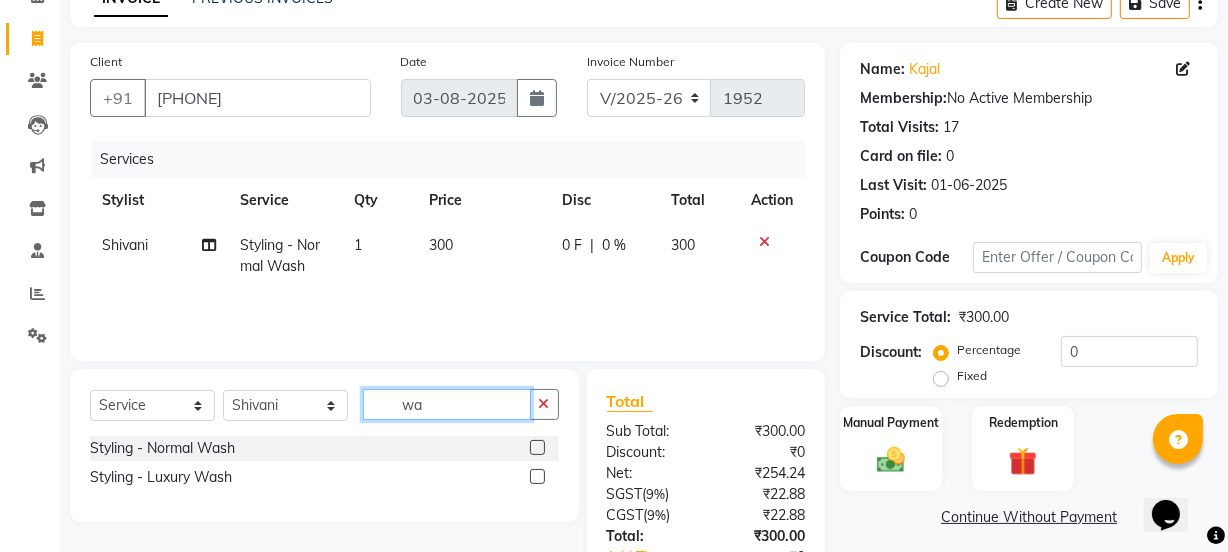 type on "w" 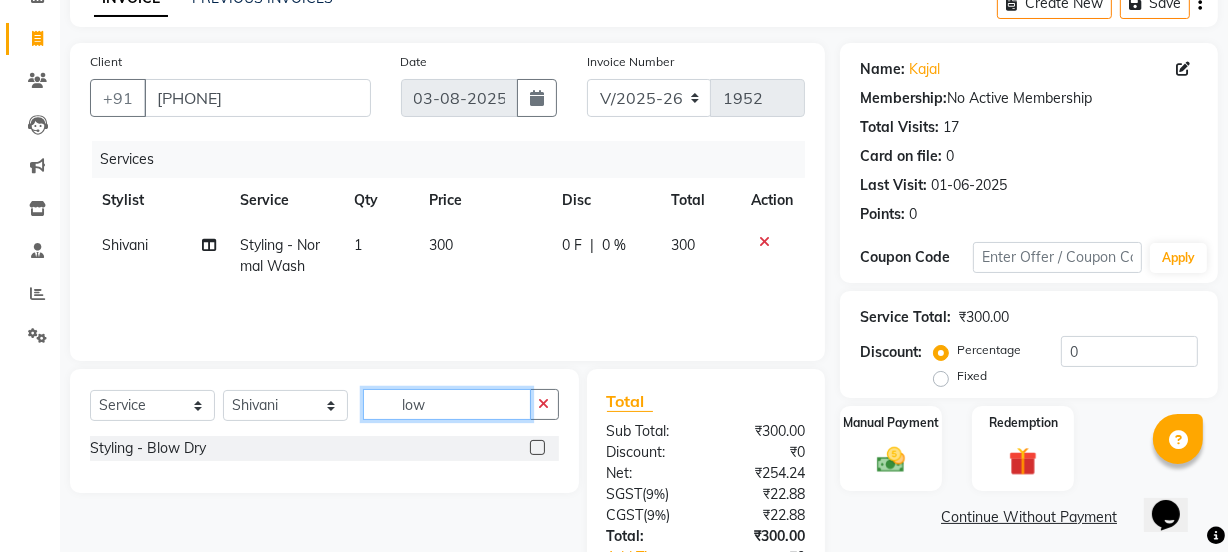 type on "low" 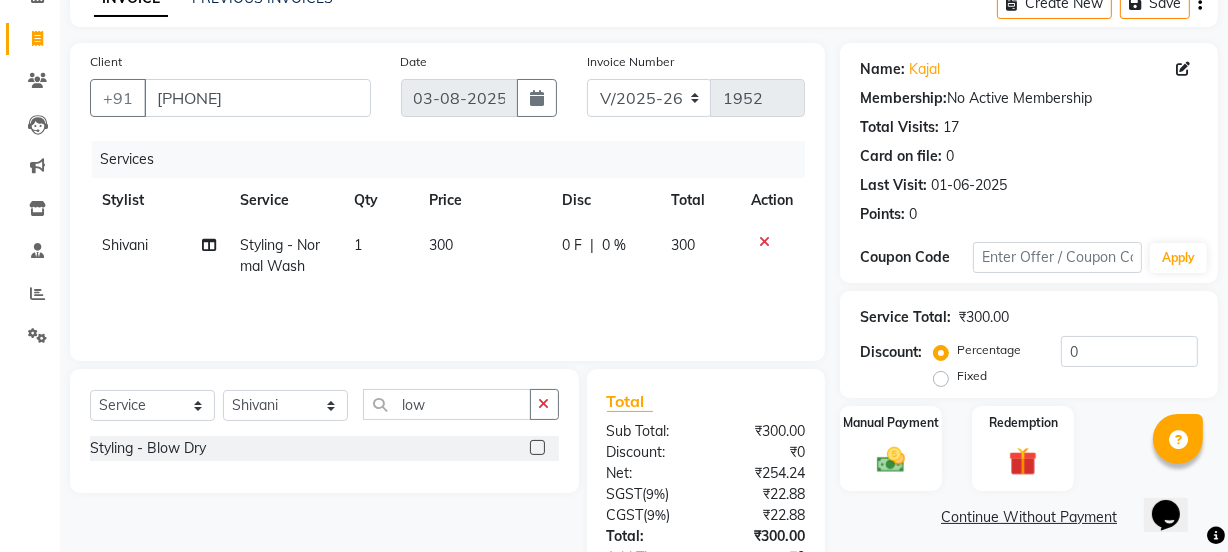 click 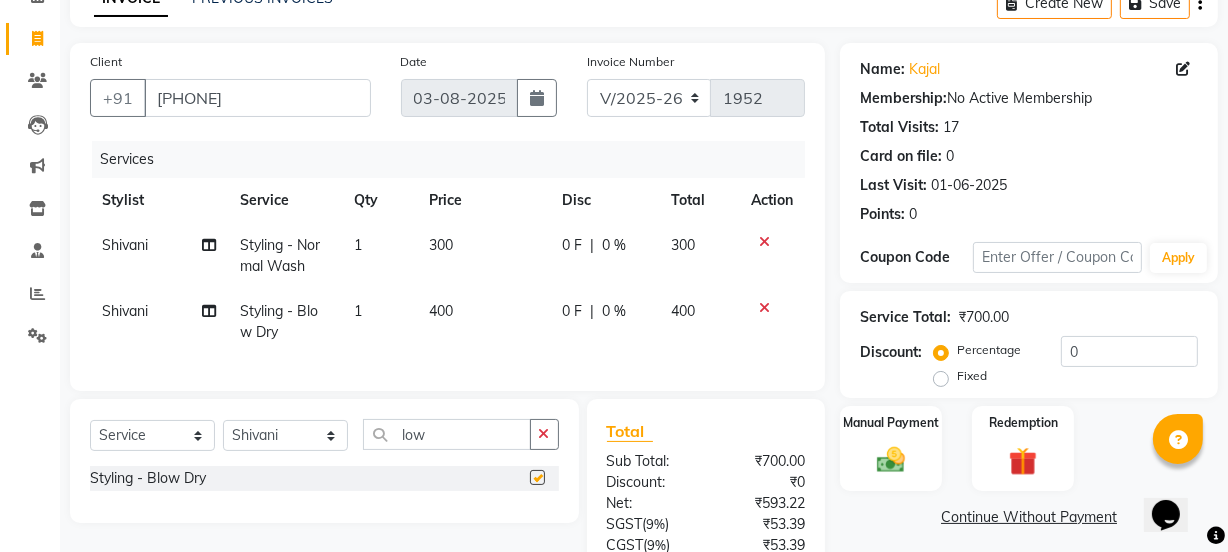 checkbox on "false" 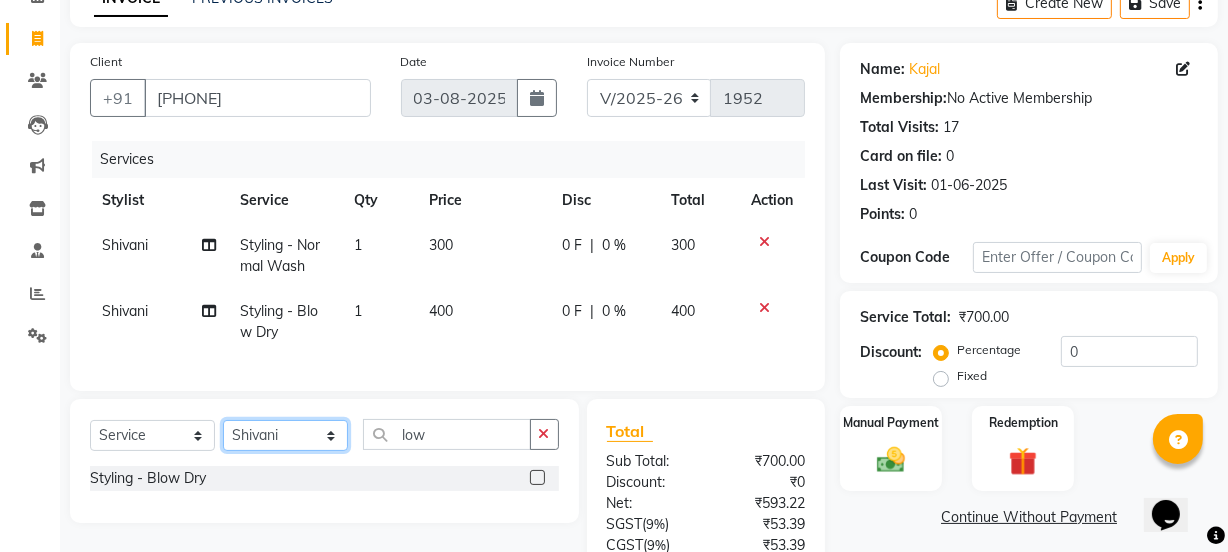 click on "Select Stylist azad [FIRST] fiza jahan GAURAV Harsh [FIRST] Manager massey monu Paras Grover POOJA Radha rahul Rani [FIRST] roshan Sanjana  Shivani sufyan sunny [FIRST]" 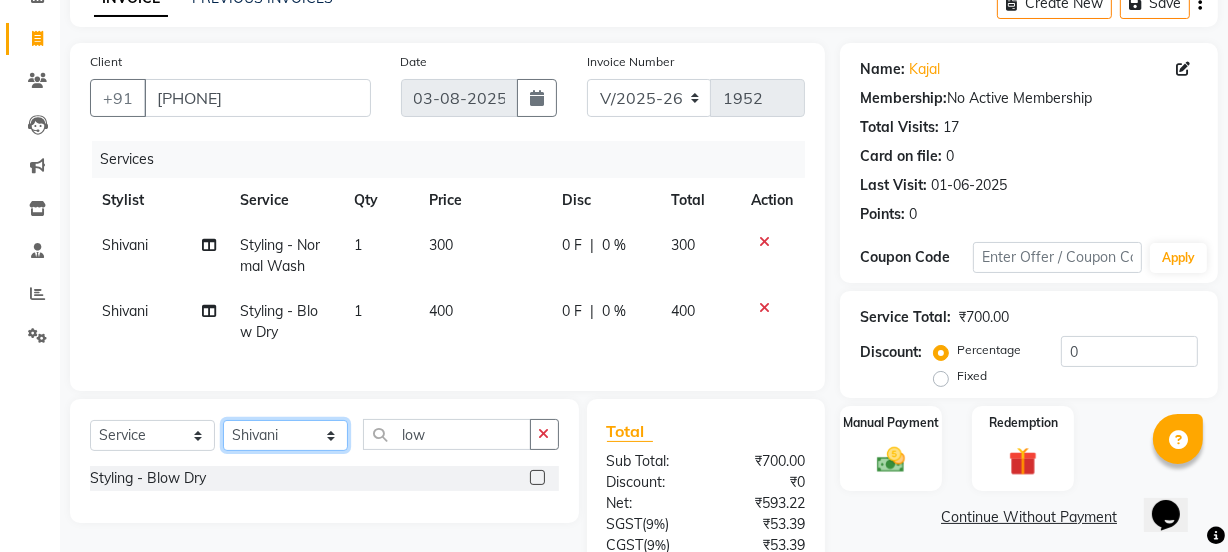 select on "30888" 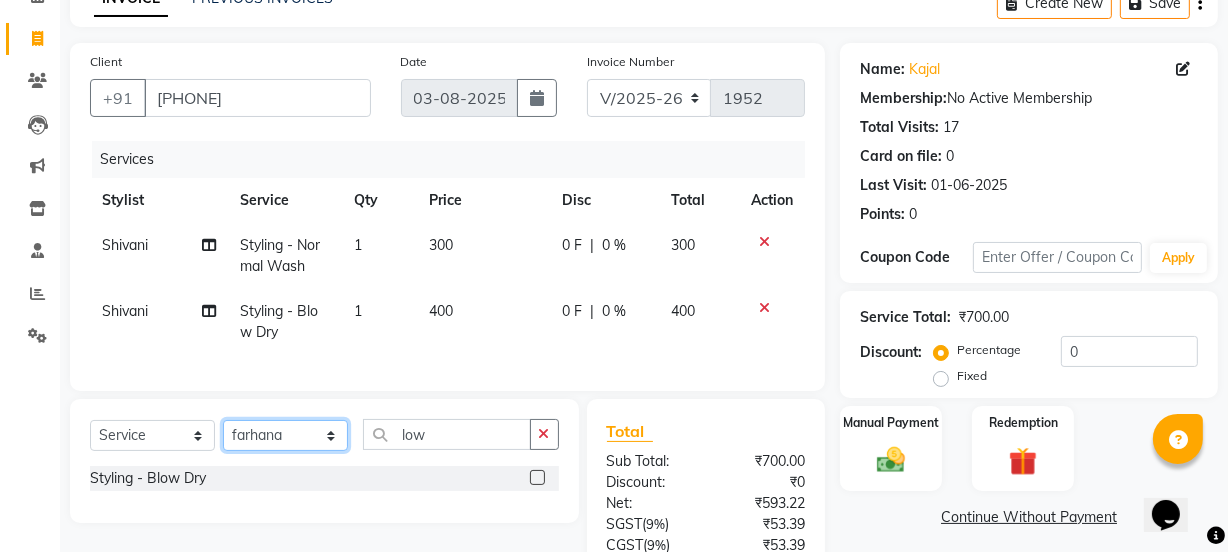 click on "Select Stylist azad [FIRST] fiza jahan GAURAV Harsh [FIRST] Manager massey monu Paras Grover POOJA Radha rahul Rani [FIRST] roshan Sanjana  Shivani sufyan sunny [FIRST]" 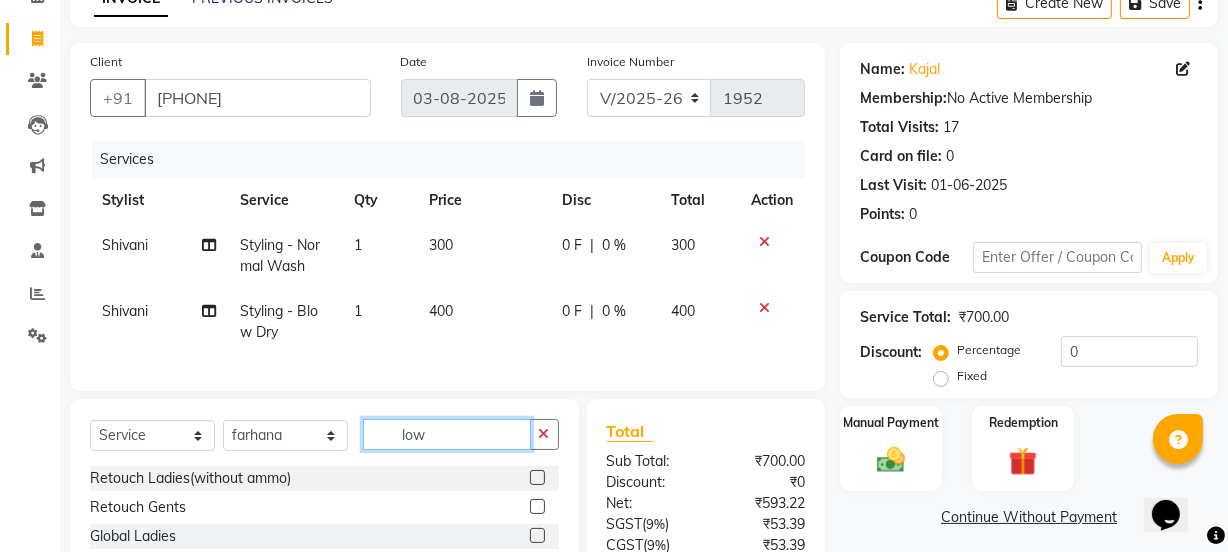 click on "low" 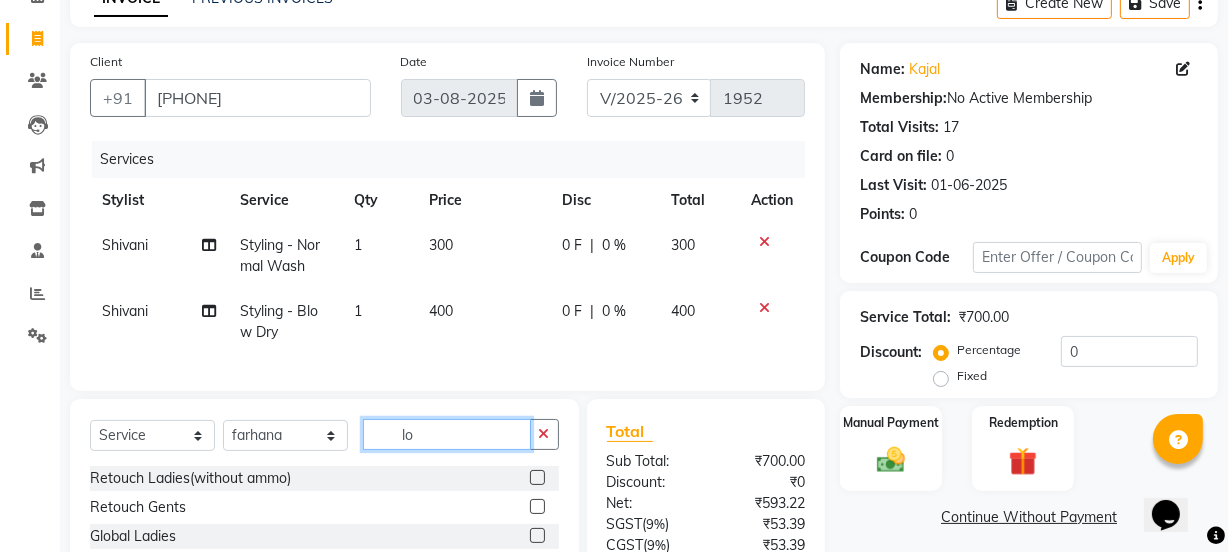 type on "l" 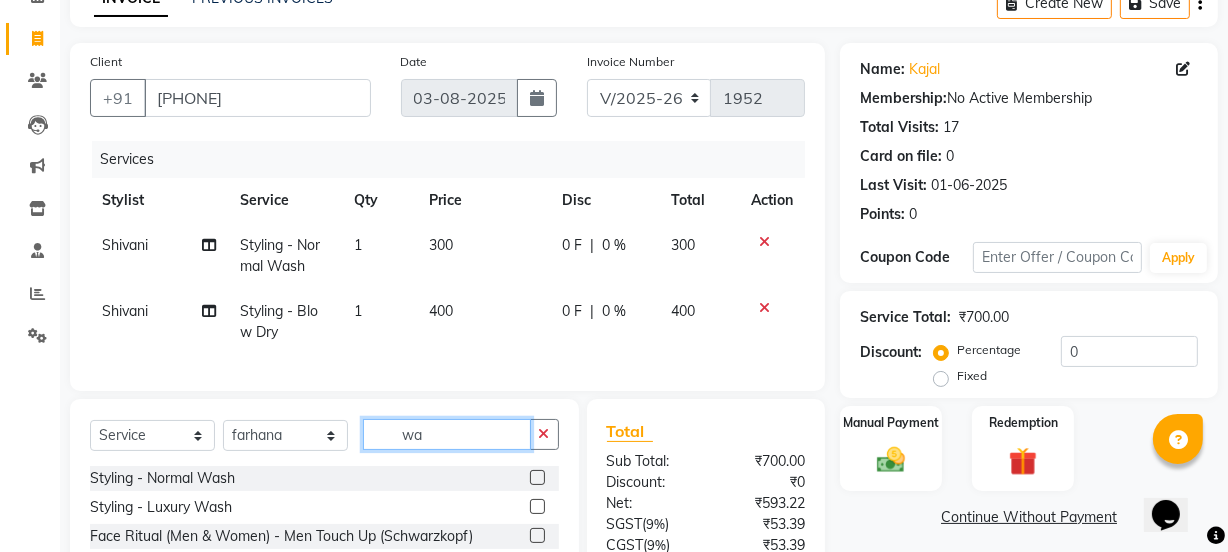type on "w" 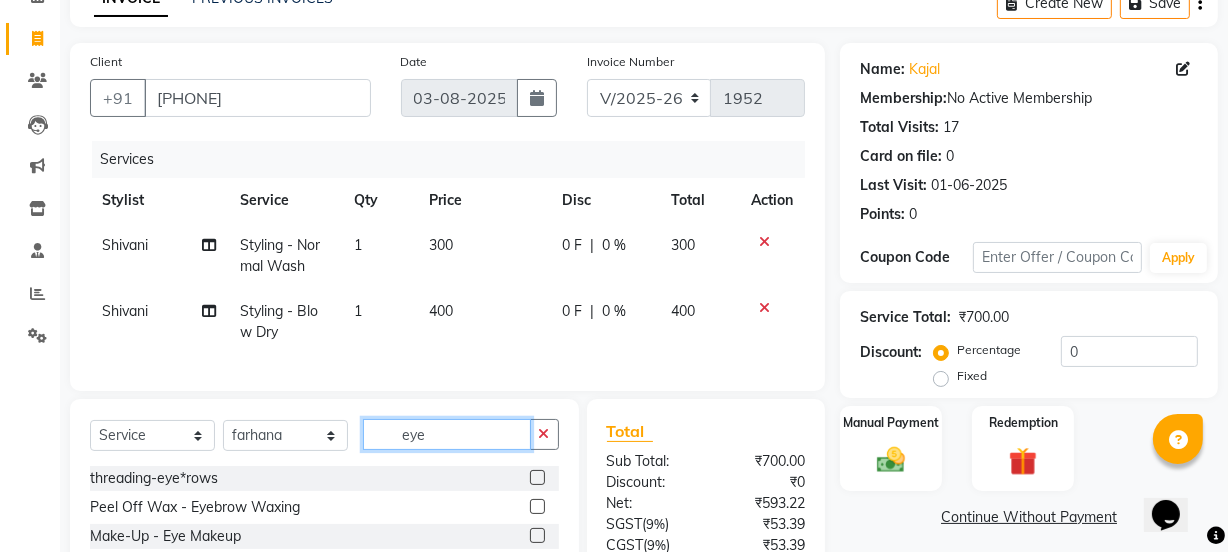 type on "eye" 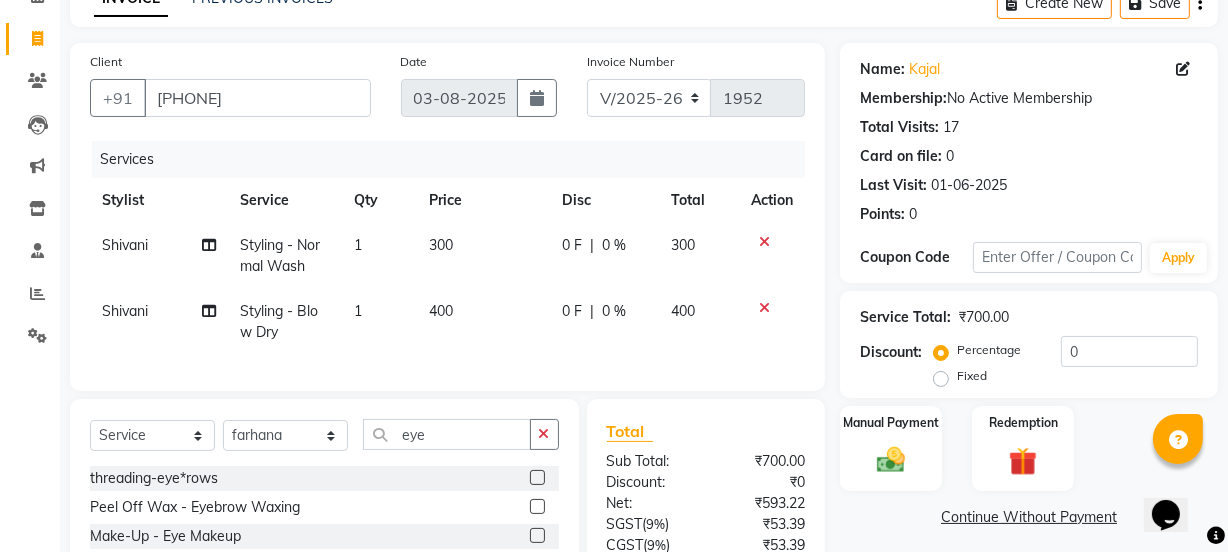 click 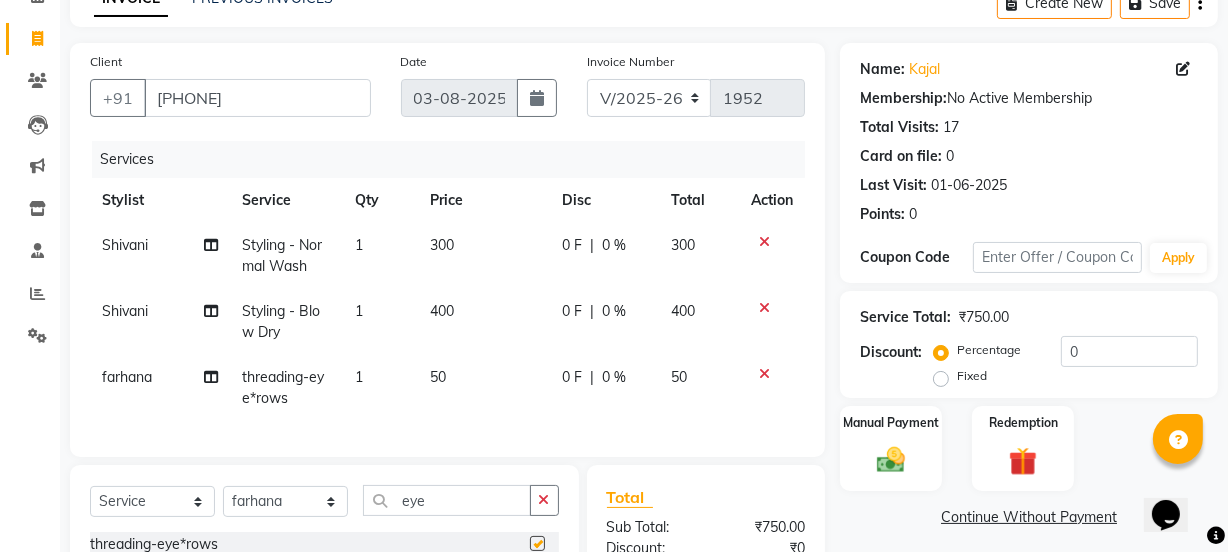 checkbox on "false" 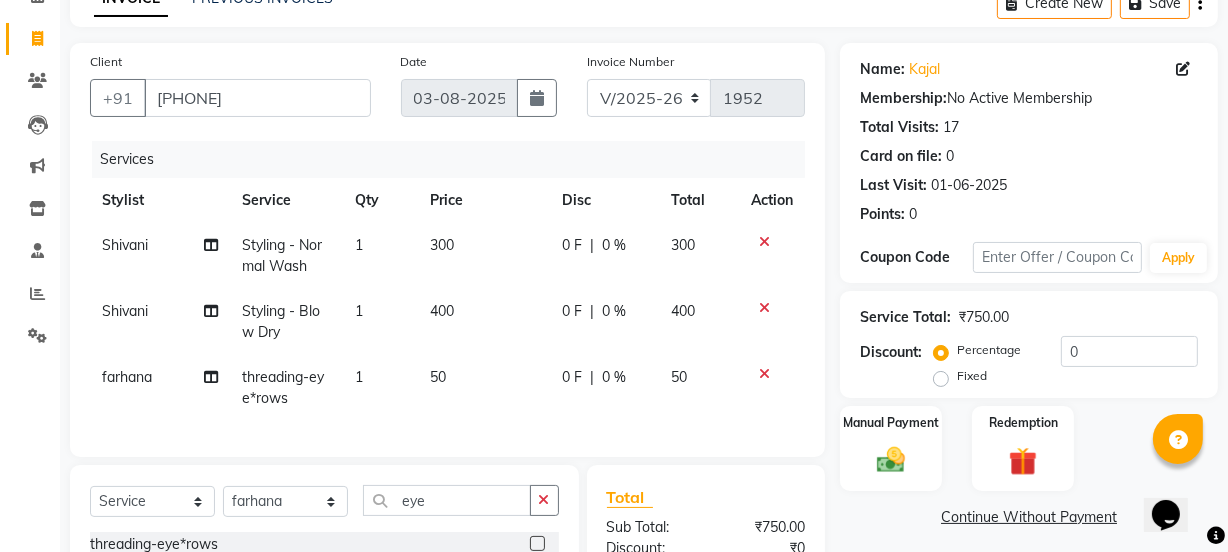 click on "1" 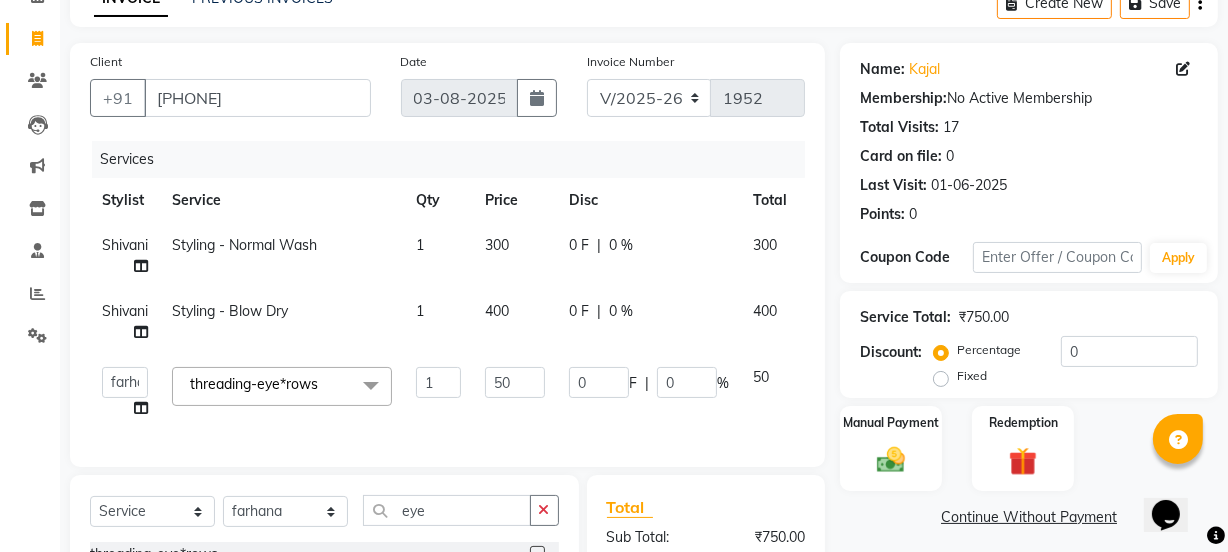 click 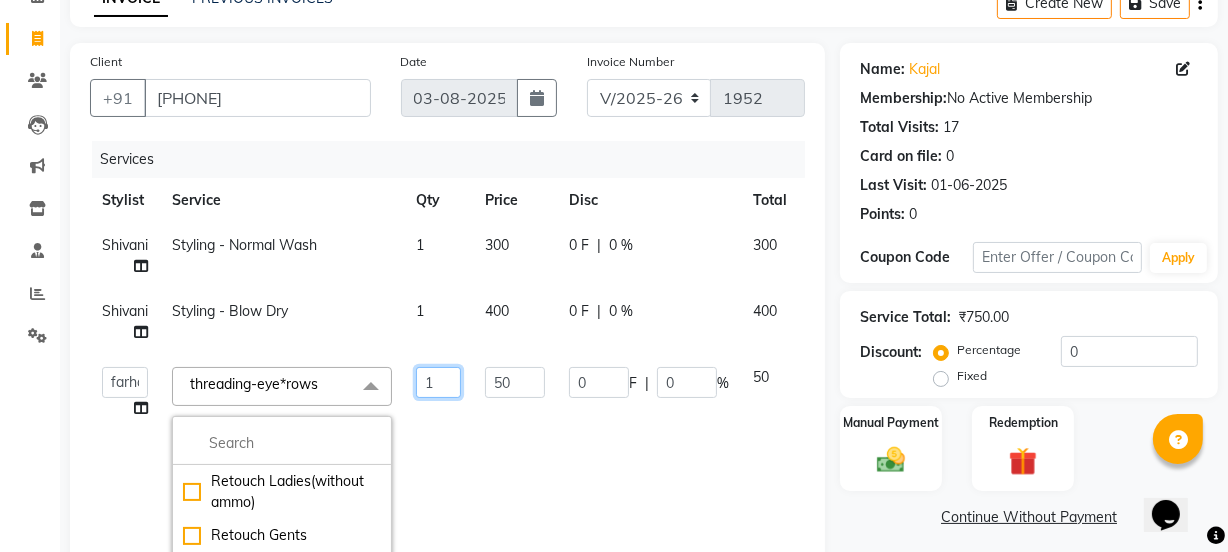 click on "1" 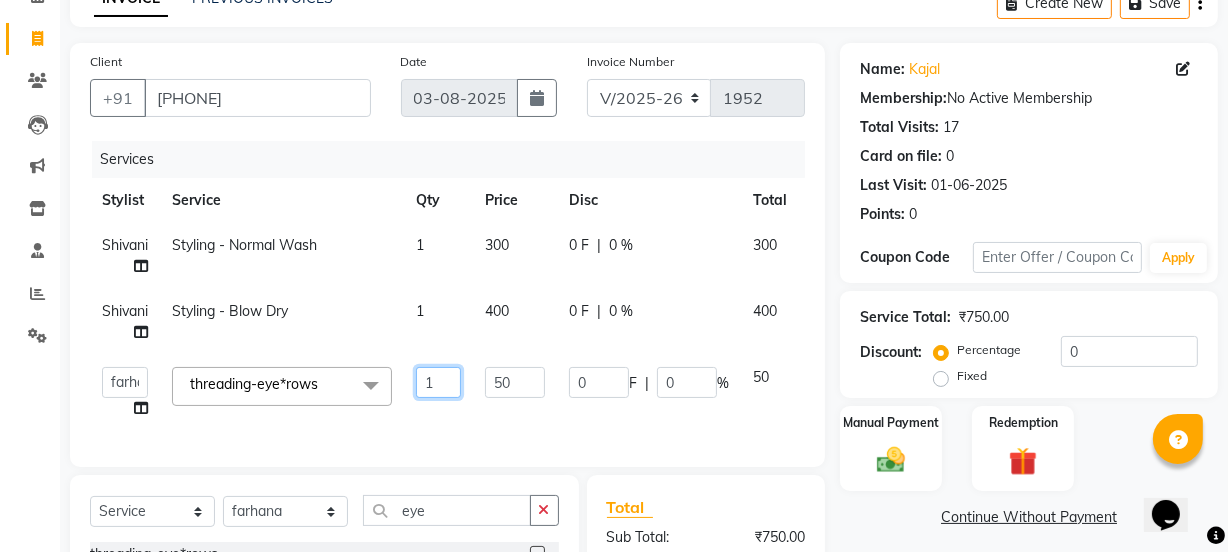 click on "1" 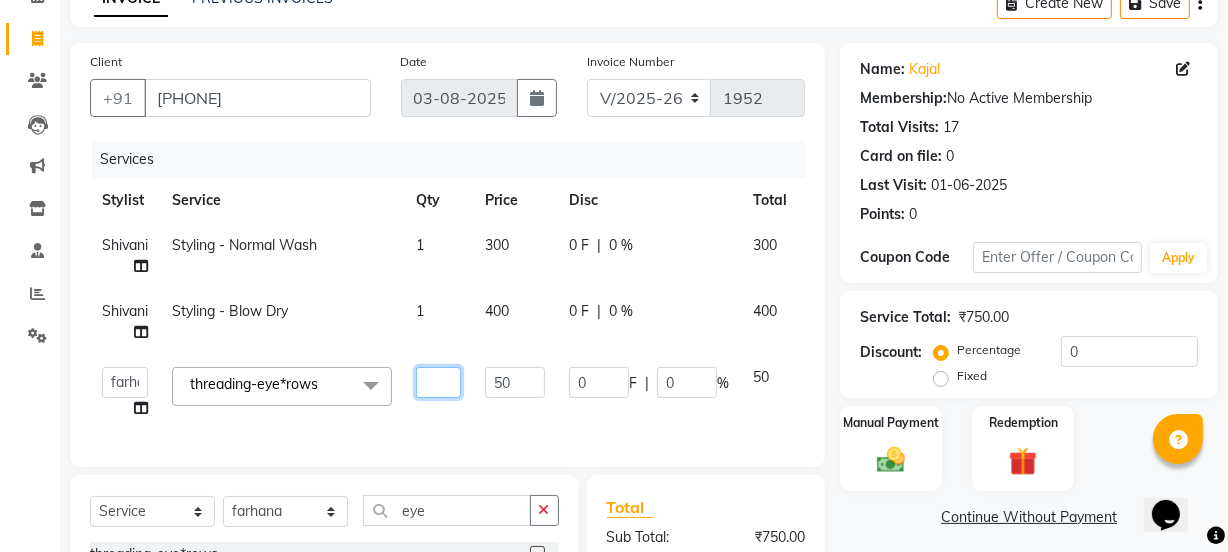 type on "4" 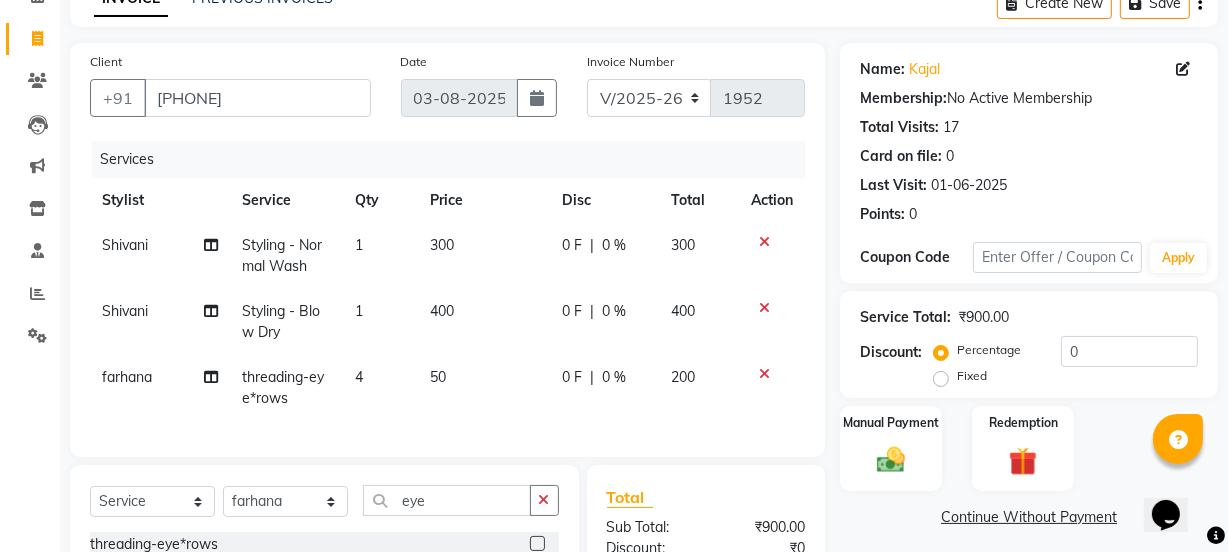 click on "Services Stylist Service Qty Price Disc Total Action [FIRST] Styling  - Normal Wash 1 300 0 F | 0 % 300 [FIRST] Styling  - Blow Dry 1 400 0 F | 0 % 400 [FIRST] threading-eye*rows 4 50 0 F | 0 % 200" 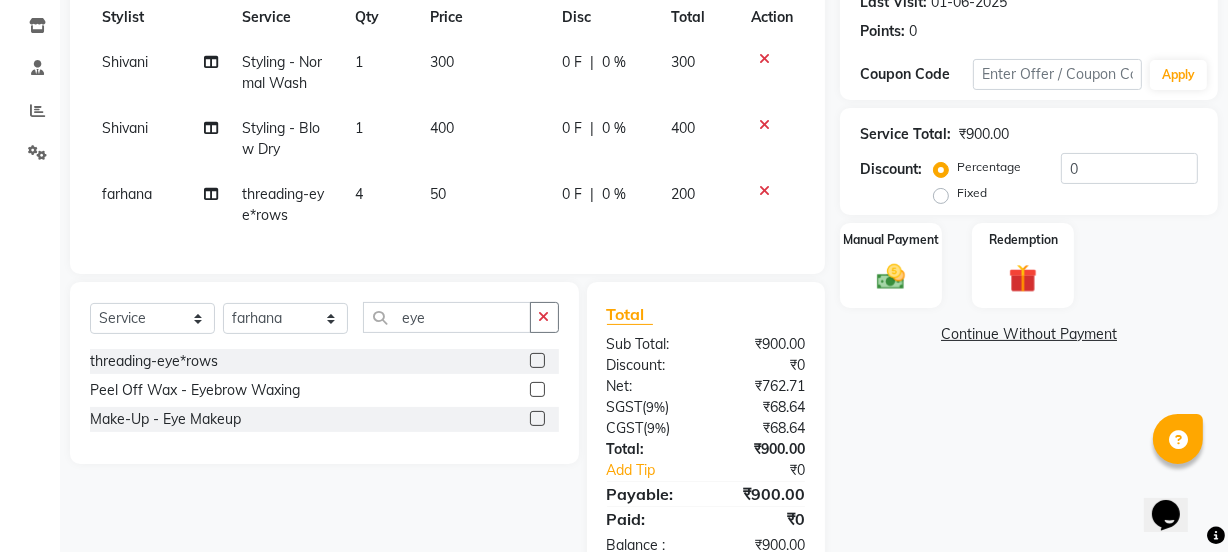 scroll, scrollTop: 292, scrollLeft: 0, axis: vertical 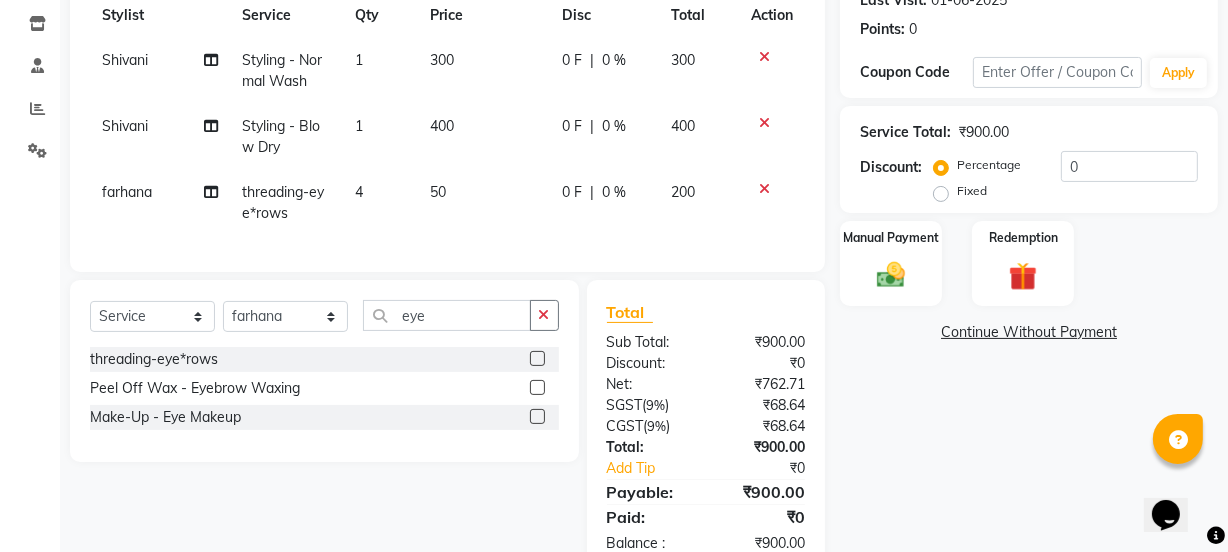 click on "4" 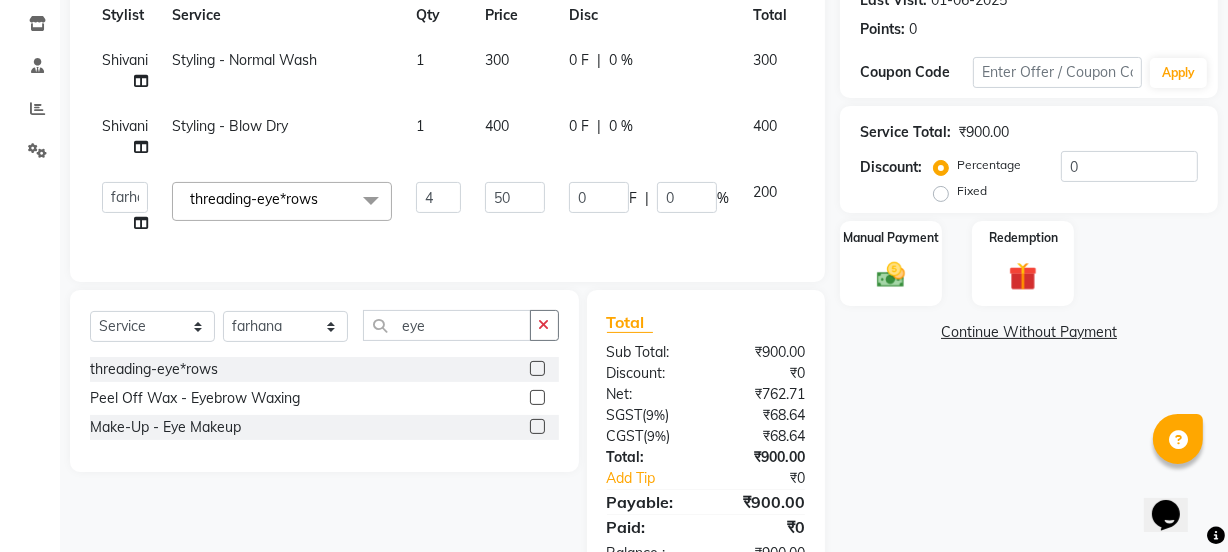 click 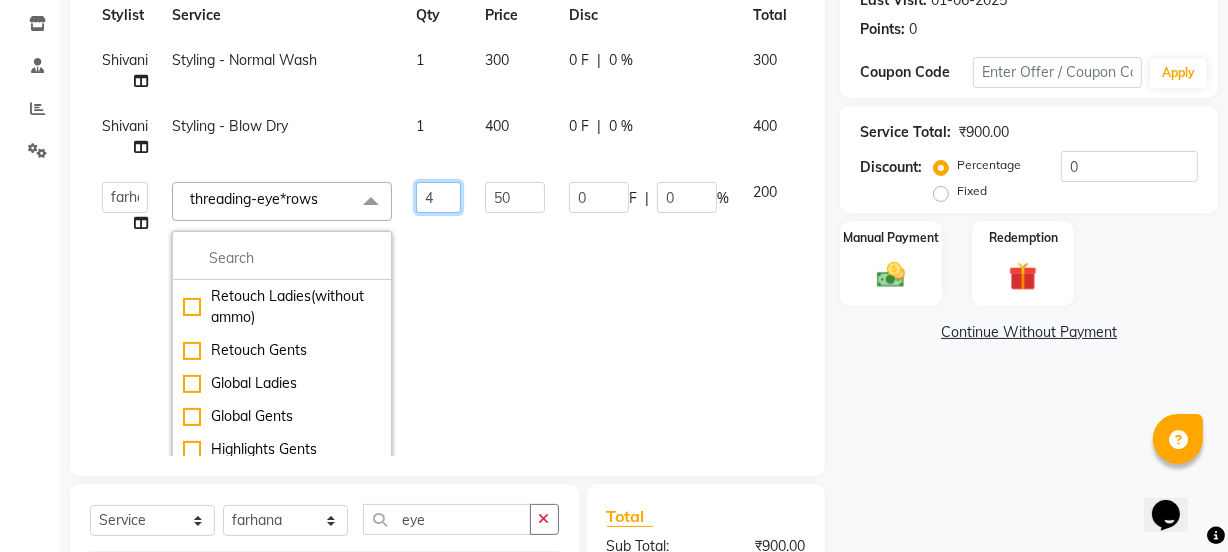 click on "4" 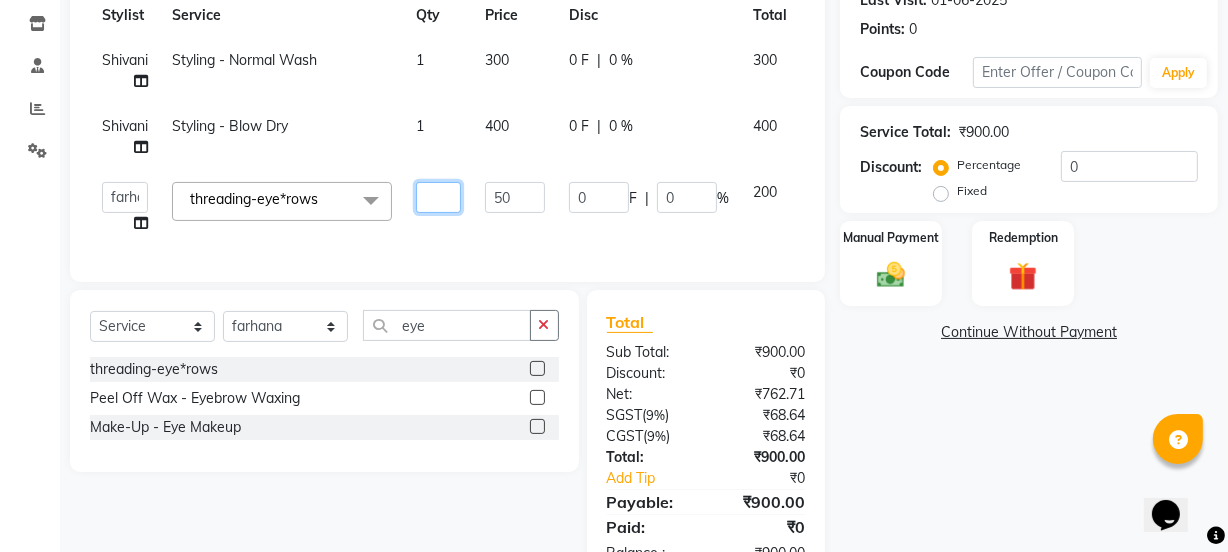 type on "6" 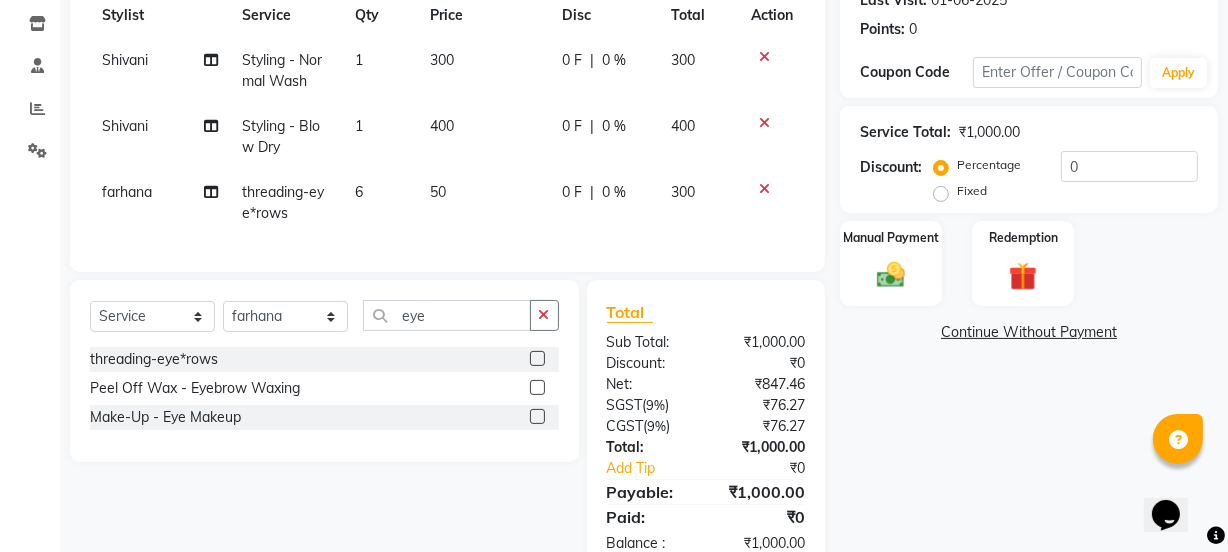 click on "Services Stylist Service Qty Price Disc Total Action [FIRST] Styling  - Normal Wash 1 300 0 F | 0 % 300 [FIRST] Styling  - Blow Dry 1 400 0 F | 0 % 400 [FIRST] threading-eye*rows 6 50 0 F | 0 % 300" 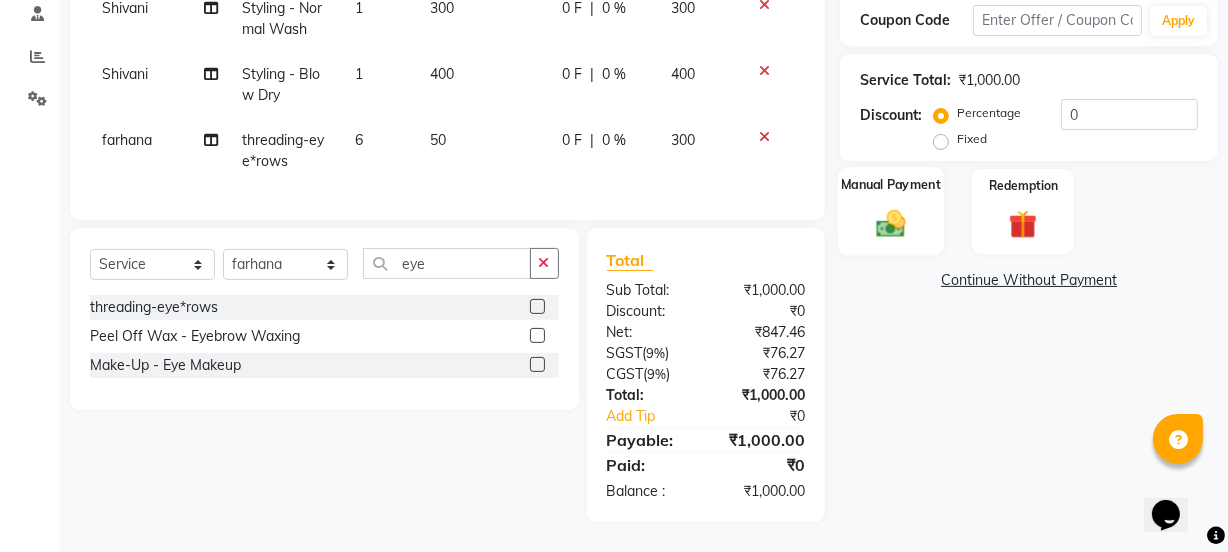 click on "Manual Payment" 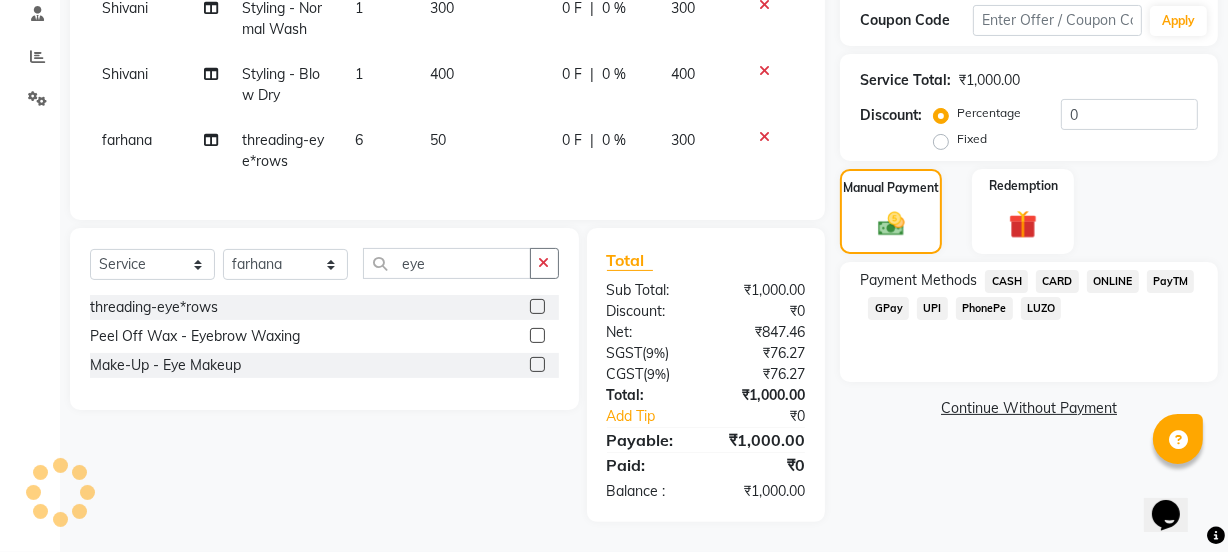 click on "CASH" 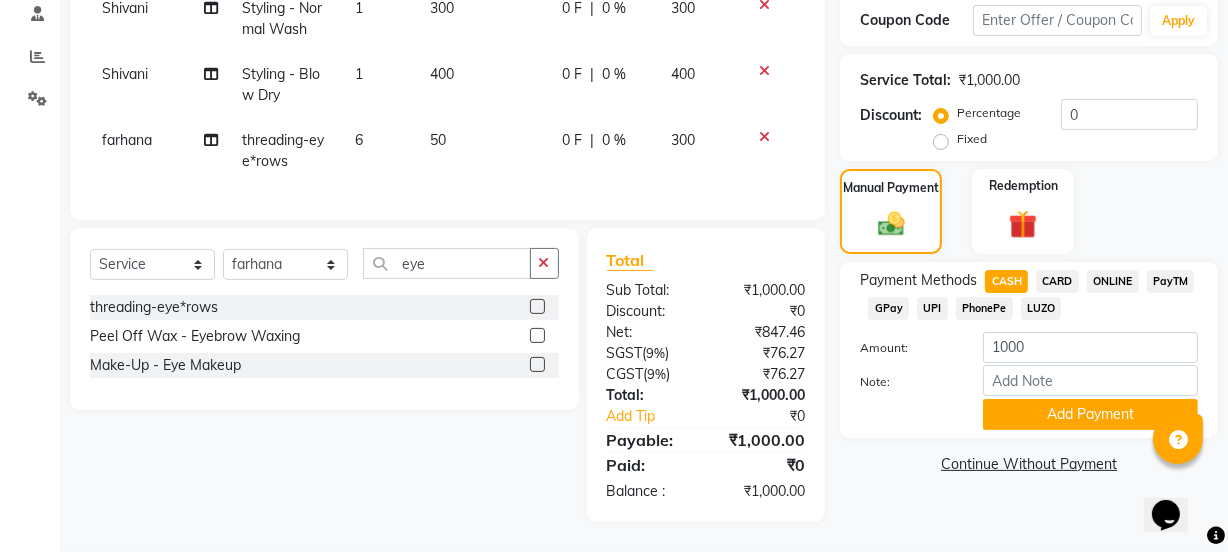 click on "Payment Methods  CASH   CARD   ONLINE   PayTM   GPay   UPI   PhonePe   LUZO  Amount: 1000 Note: Add Payment" 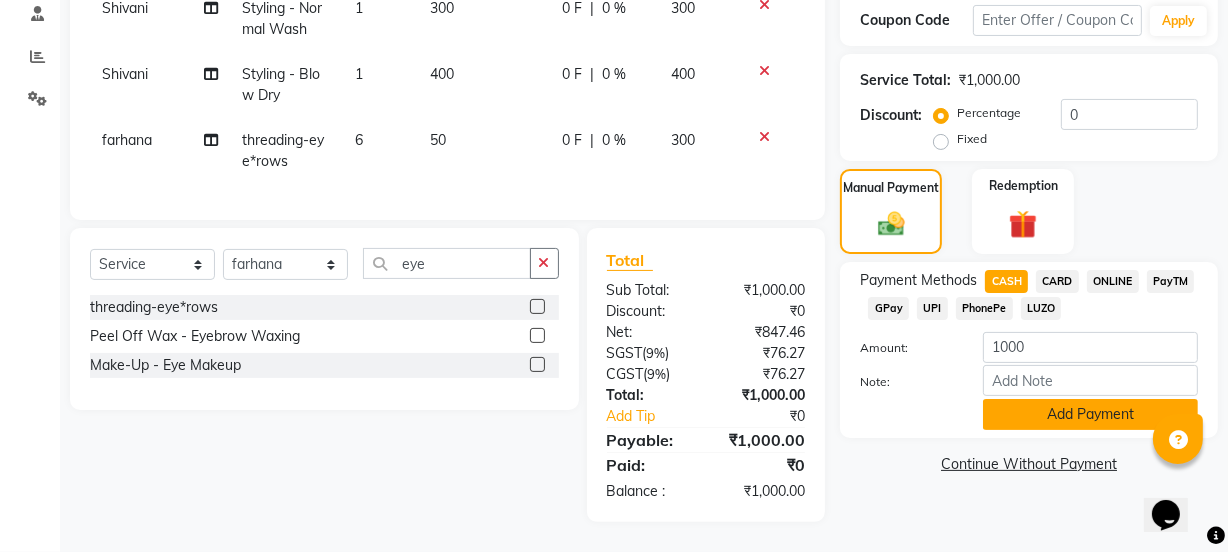 click on "Add Payment" 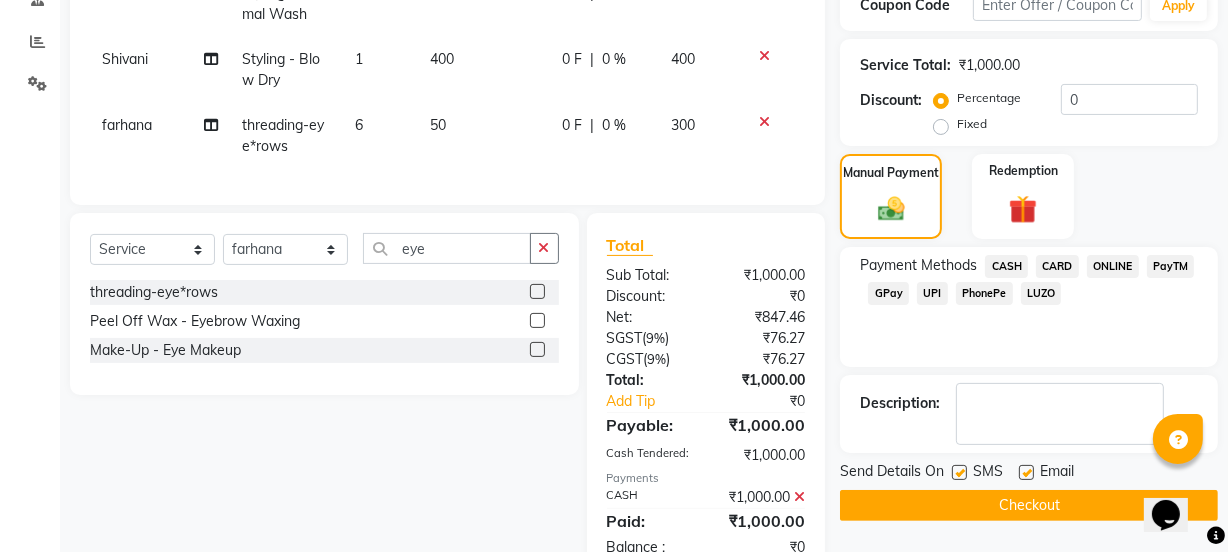 scroll, scrollTop: 429, scrollLeft: 0, axis: vertical 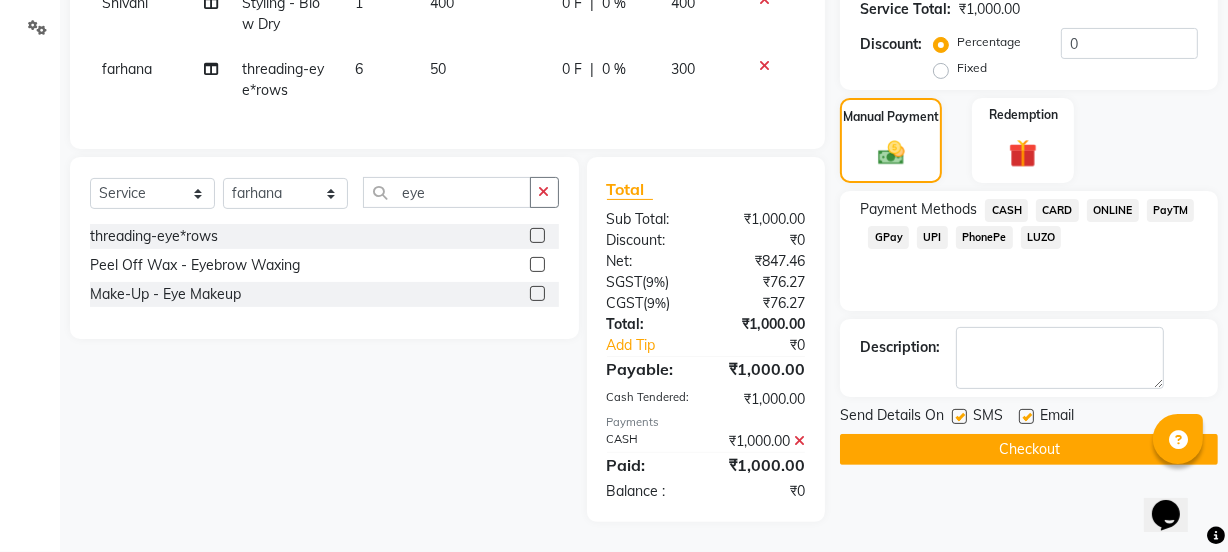 click 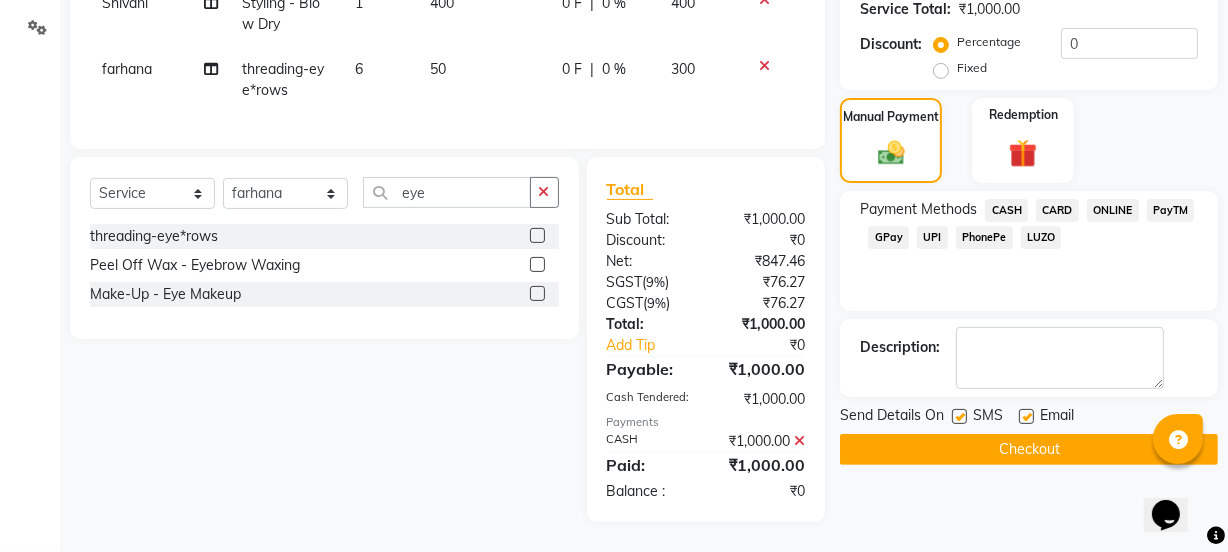 click at bounding box center (1025, 417) 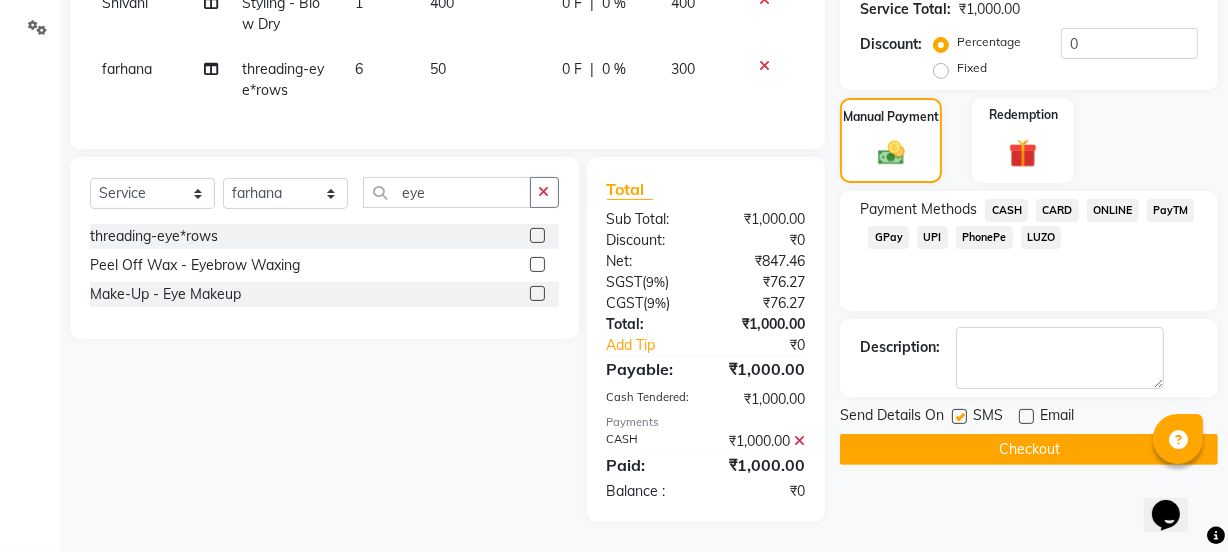 click 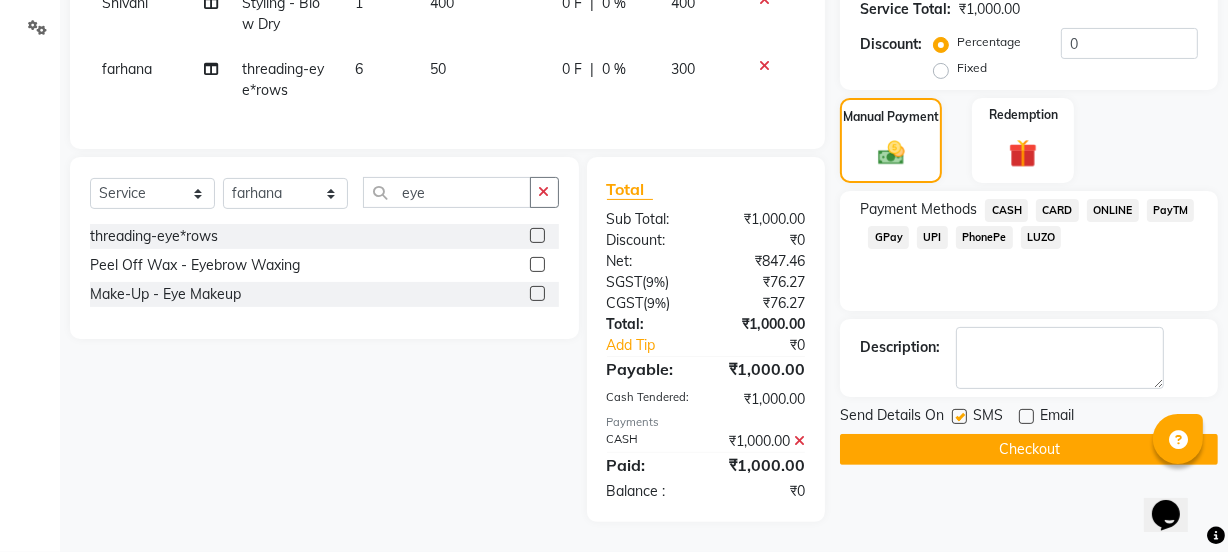 click at bounding box center (958, 417) 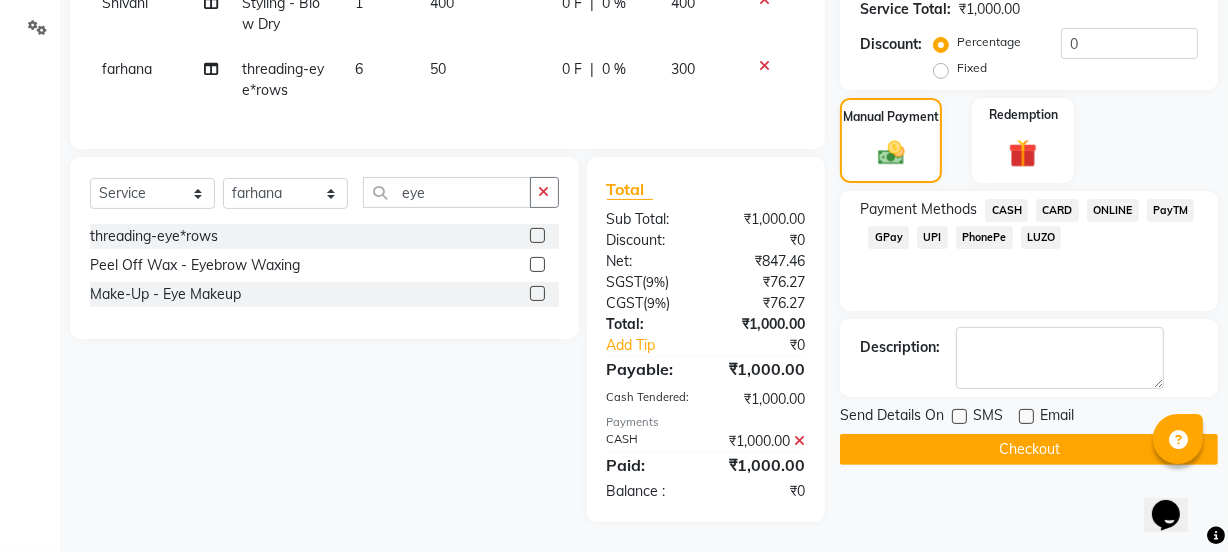 click on "Checkout" 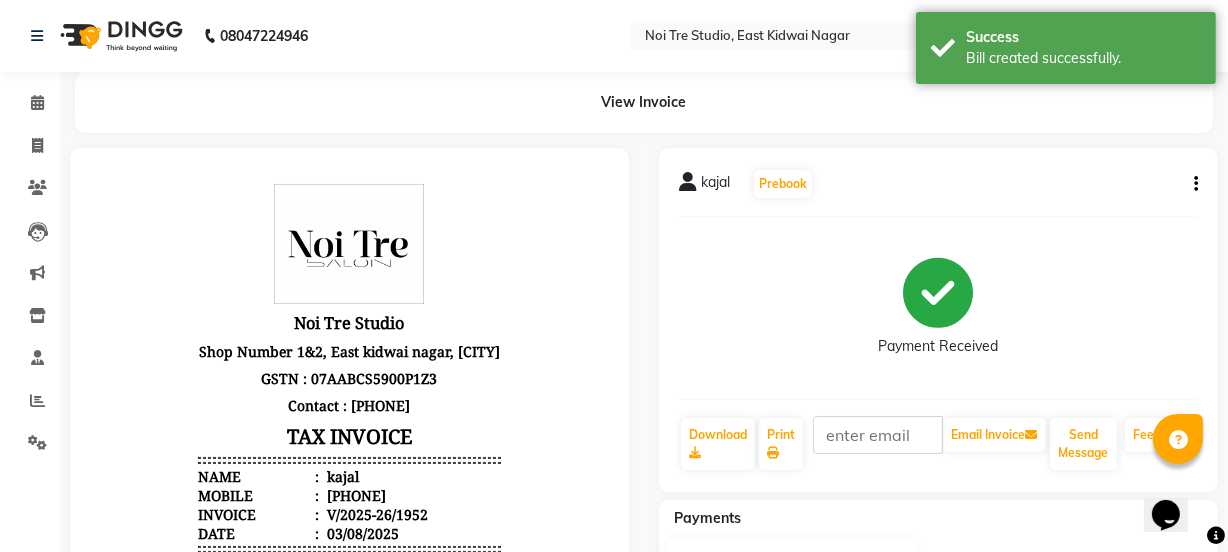 scroll, scrollTop: 0, scrollLeft: 0, axis: both 